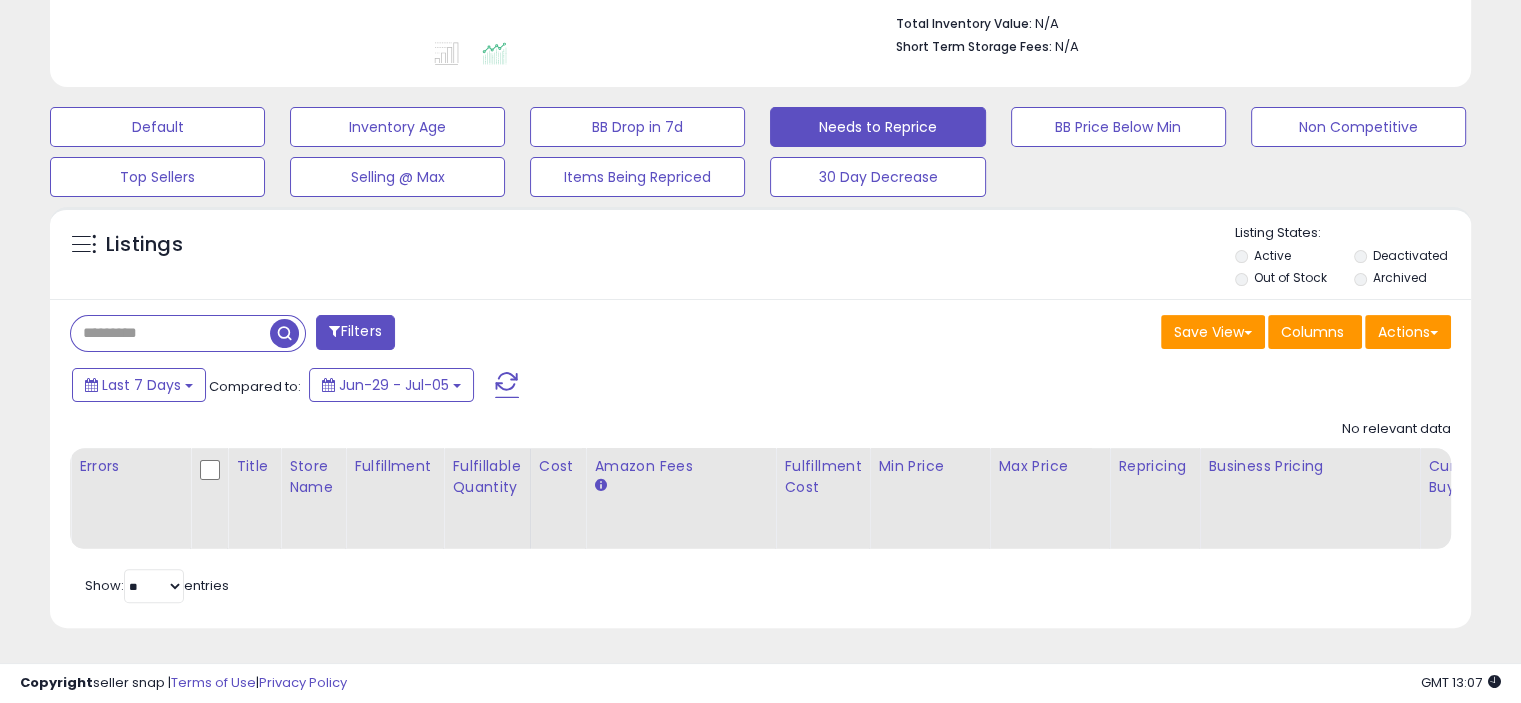 scroll, scrollTop: 536, scrollLeft: 0, axis: vertical 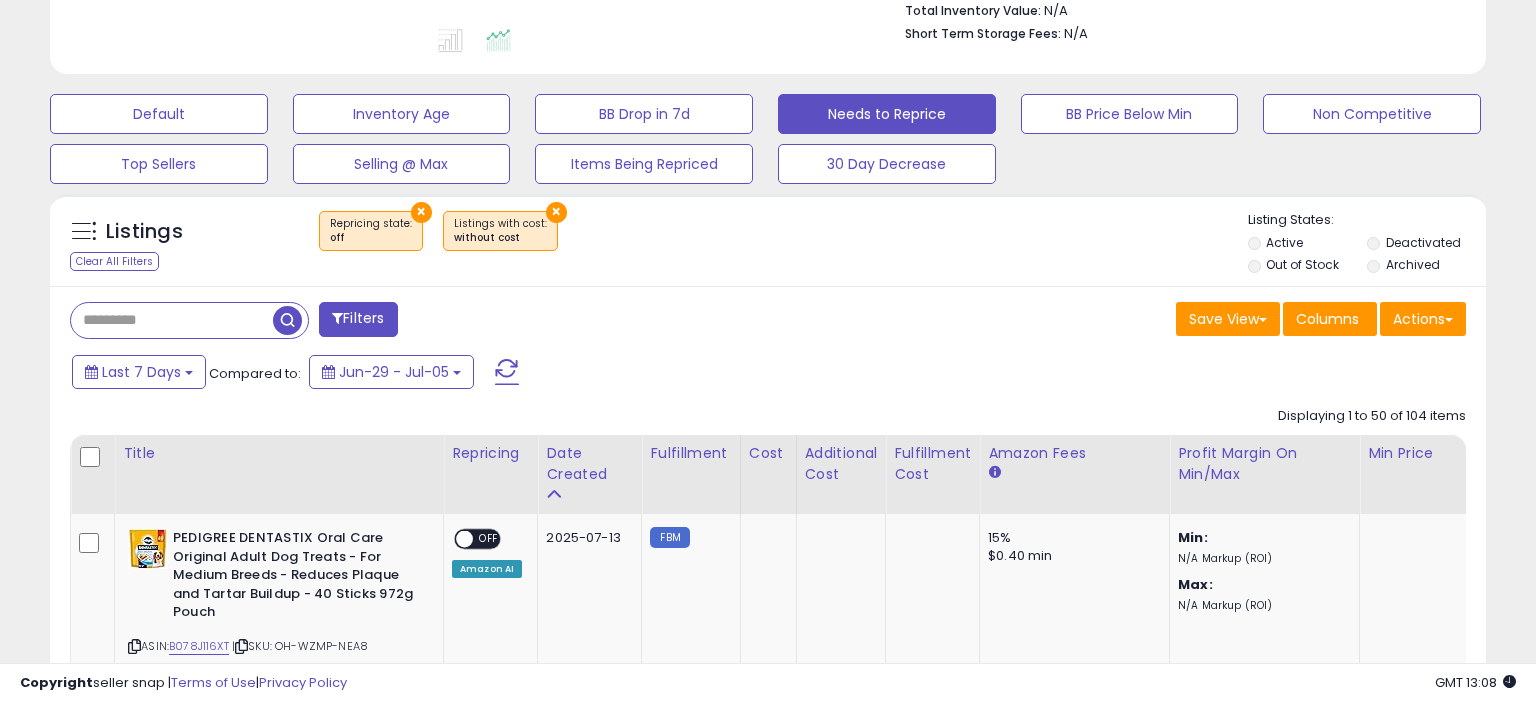 select on "**" 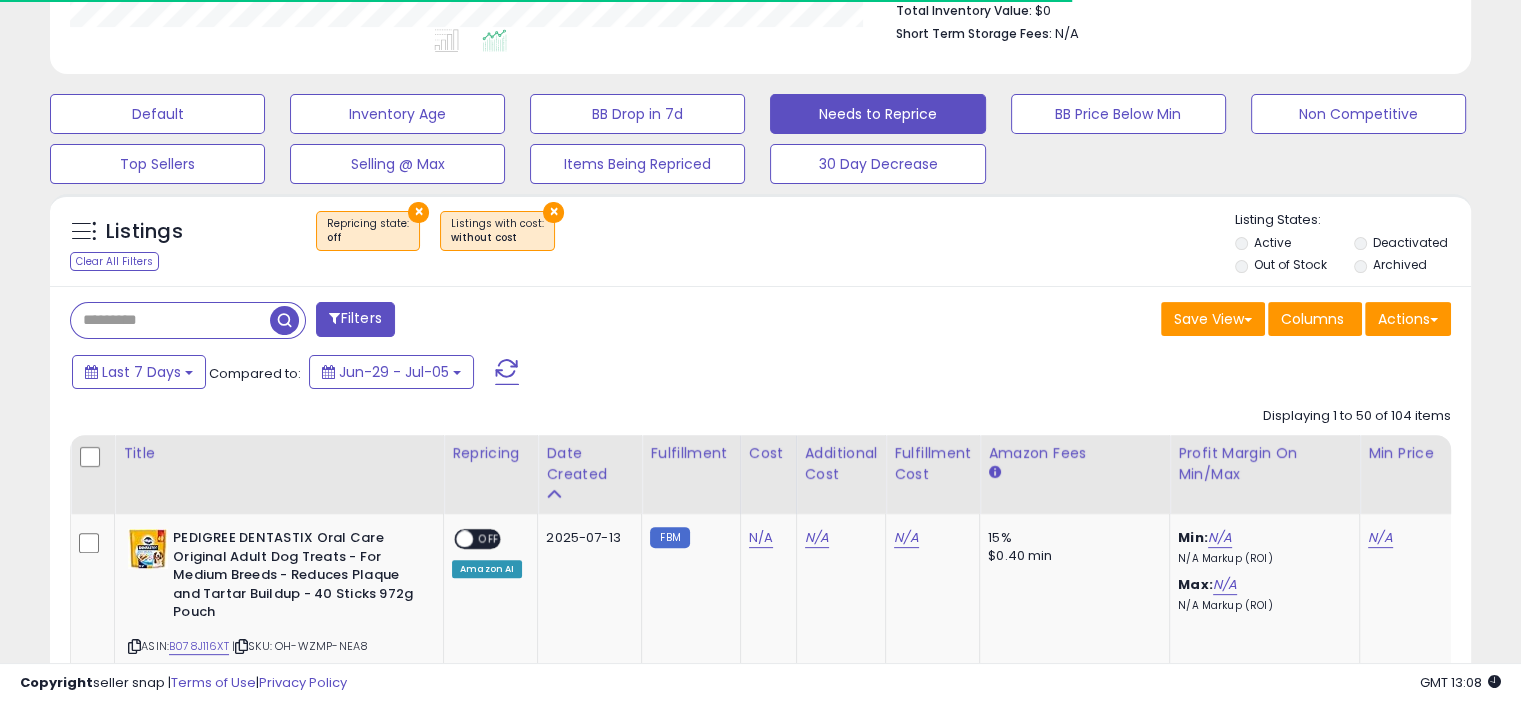 scroll, scrollTop: 999589, scrollLeft: 999176, axis: both 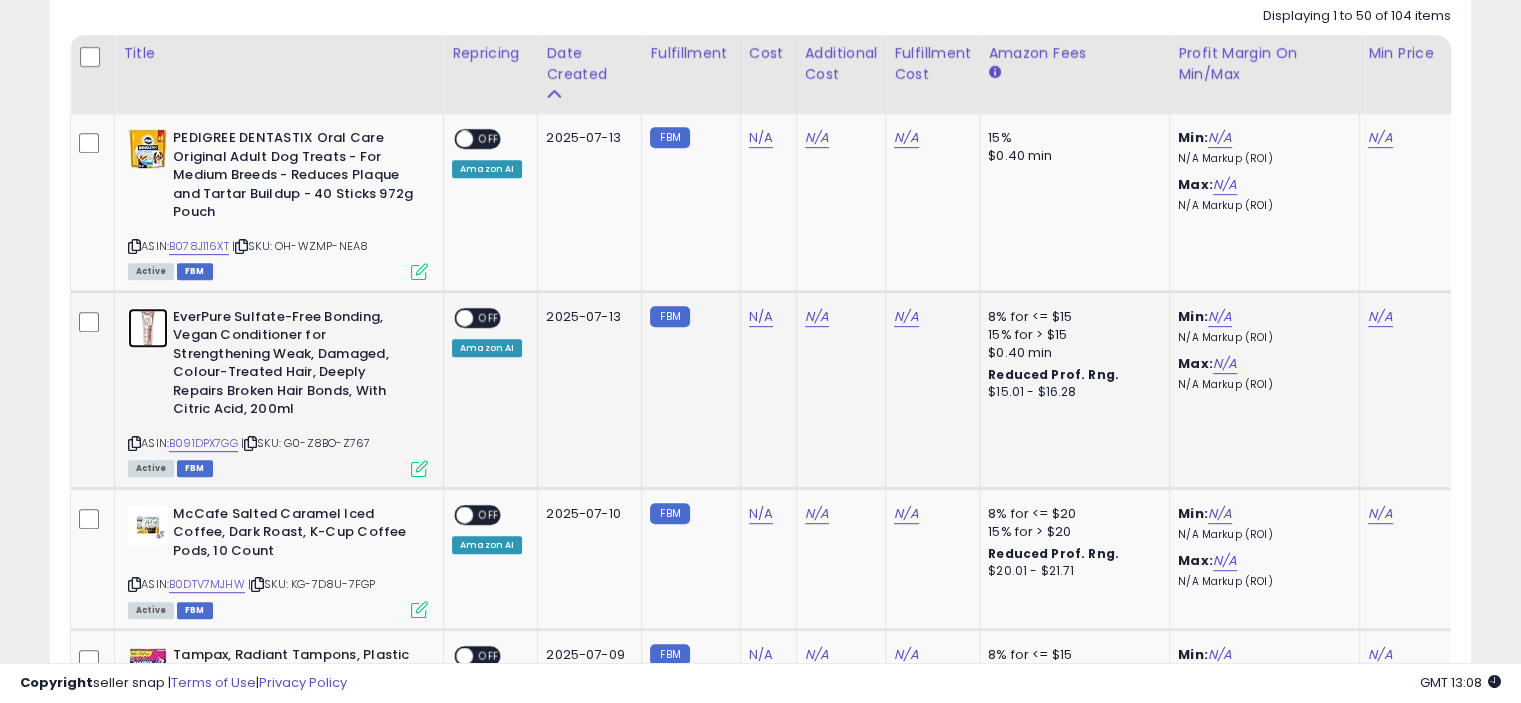 click at bounding box center (148, 328) 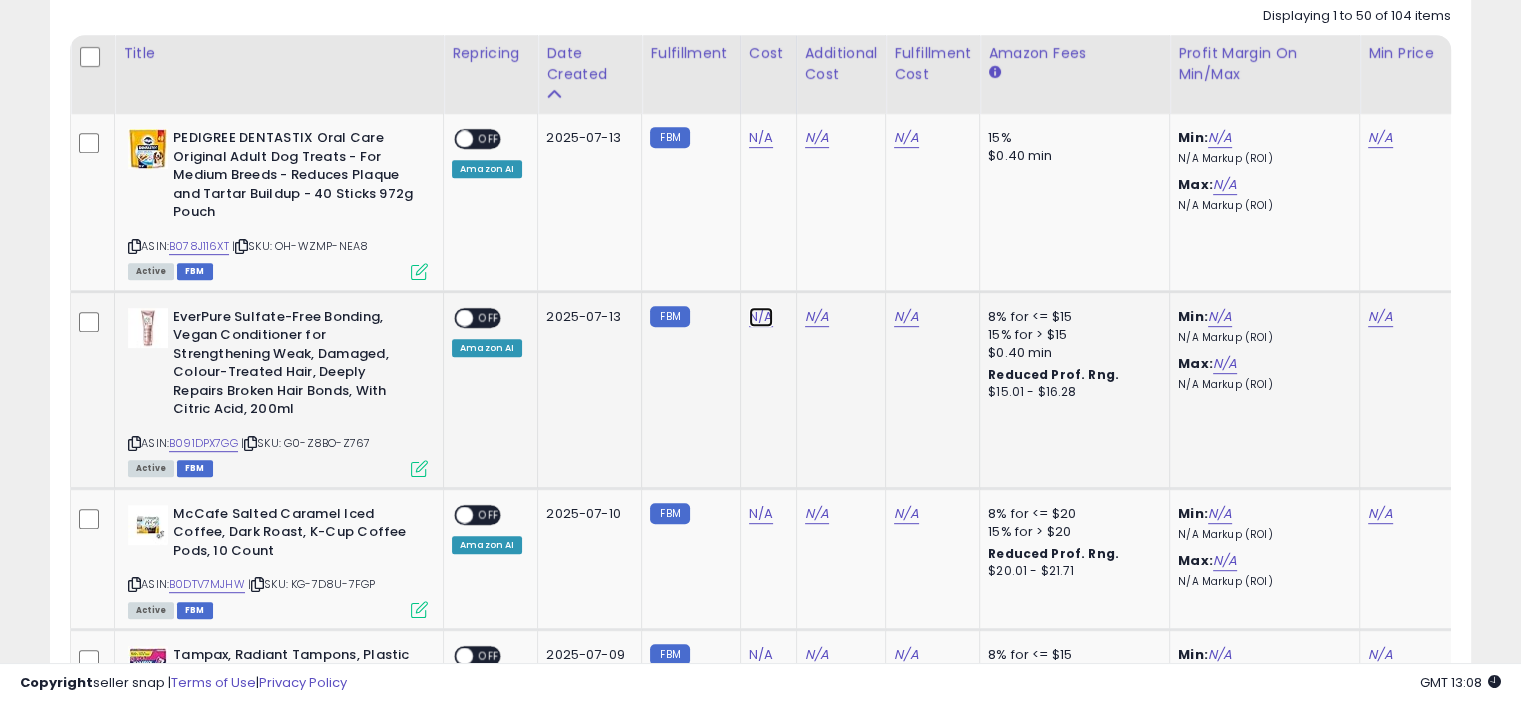click on "N/A" at bounding box center (761, 138) 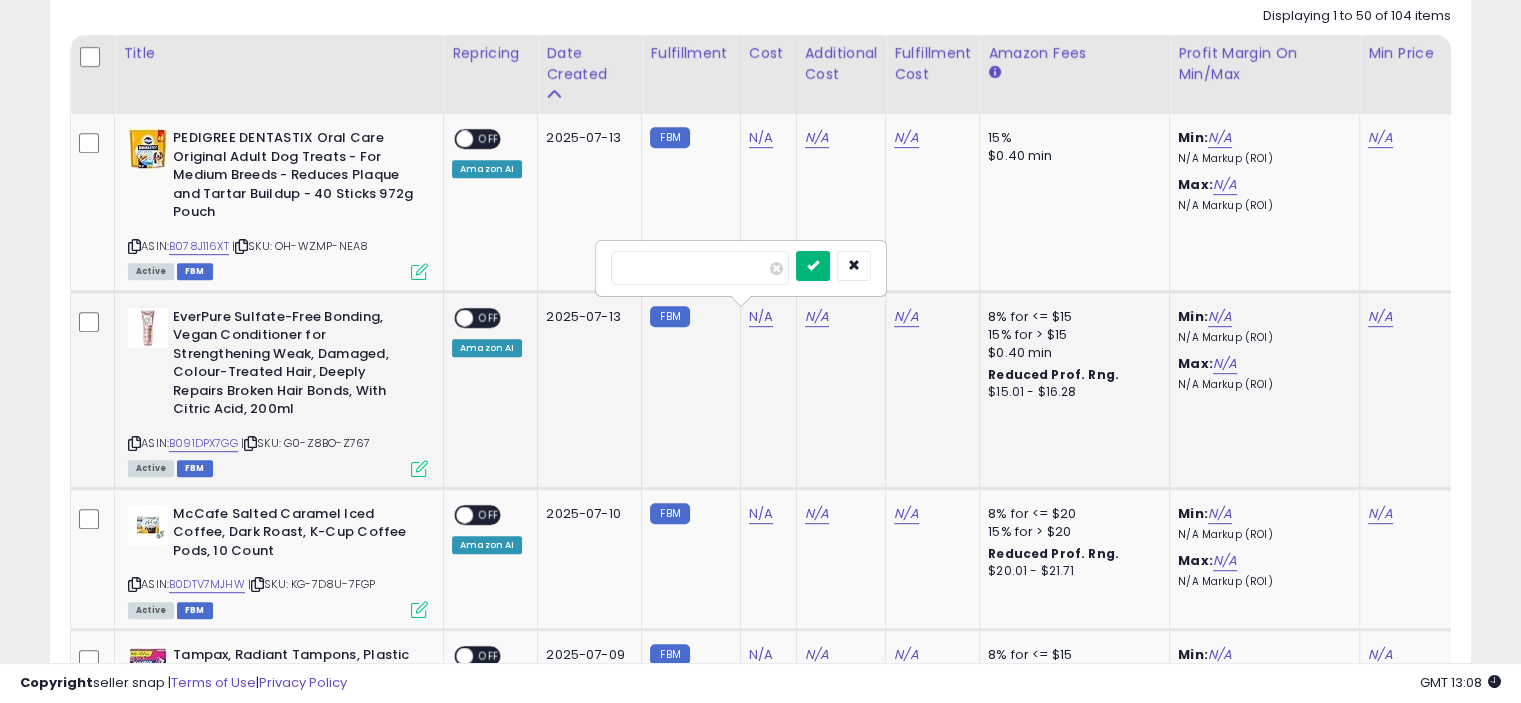 type on "*****" 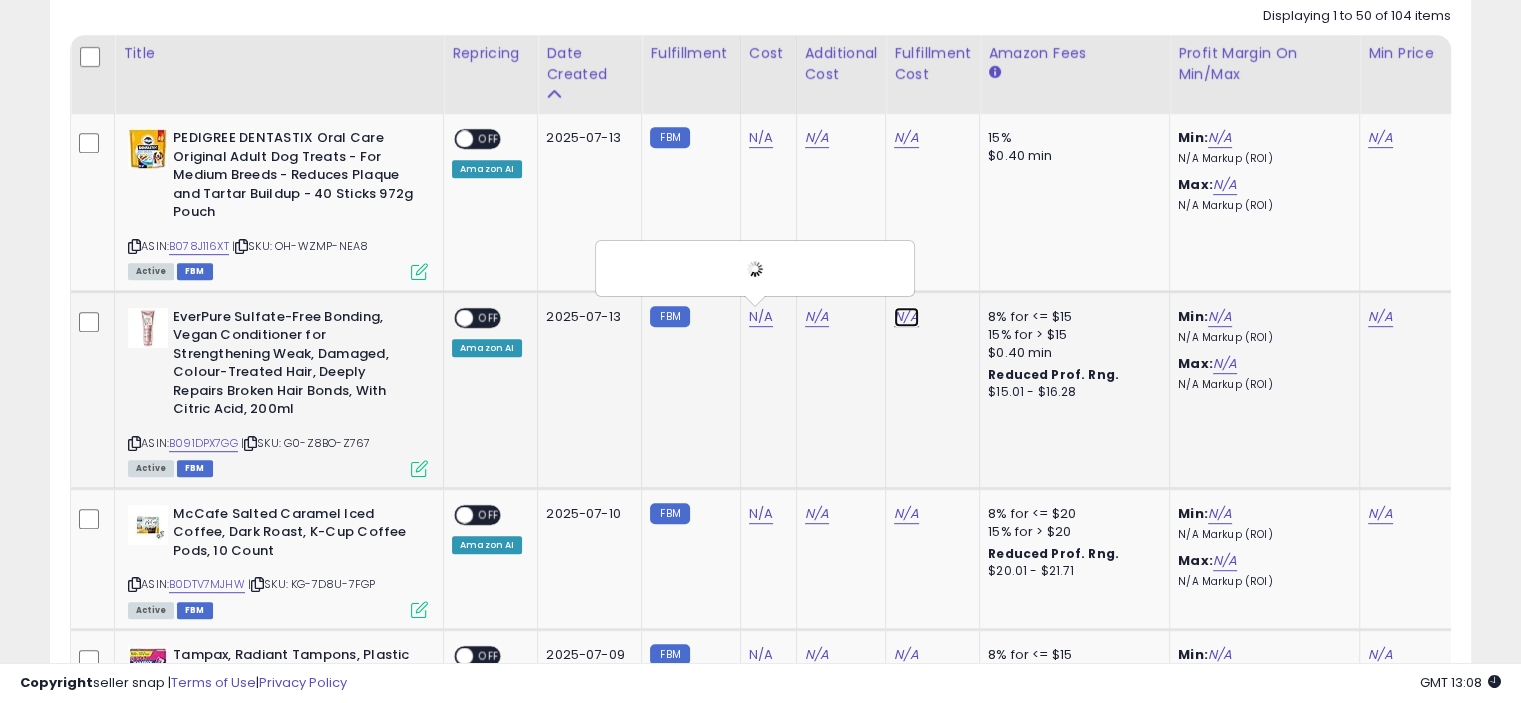 click on "N/A" at bounding box center [906, 138] 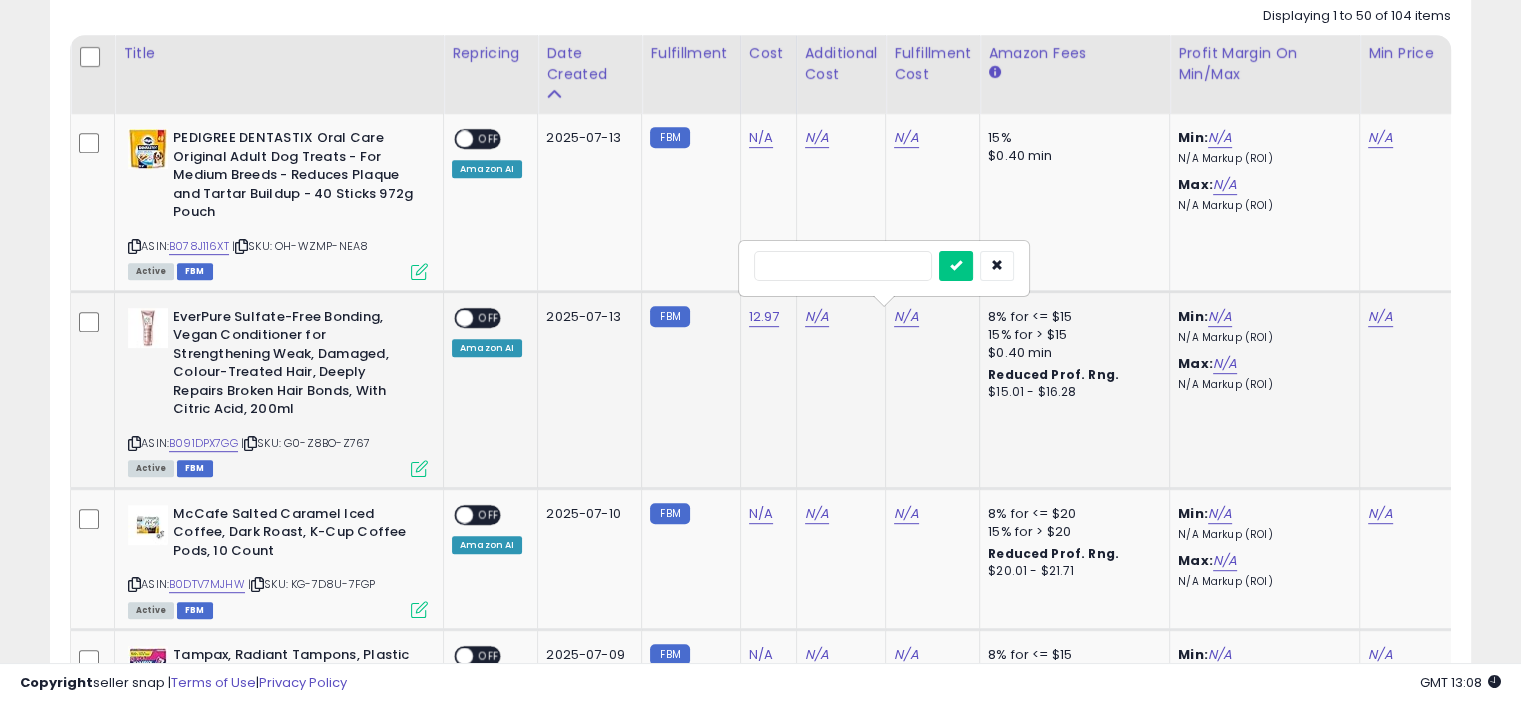 type on "*" 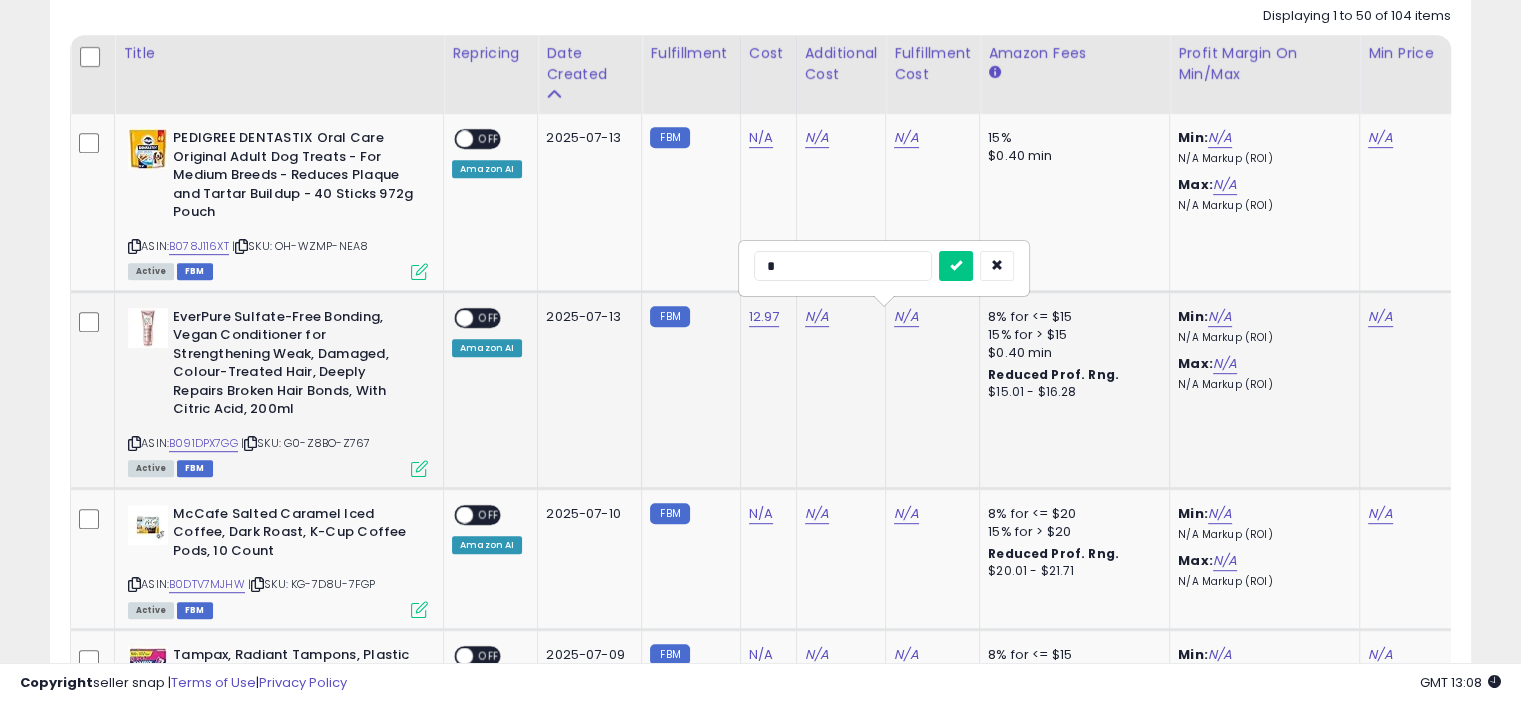click at bounding box center [956, 266] 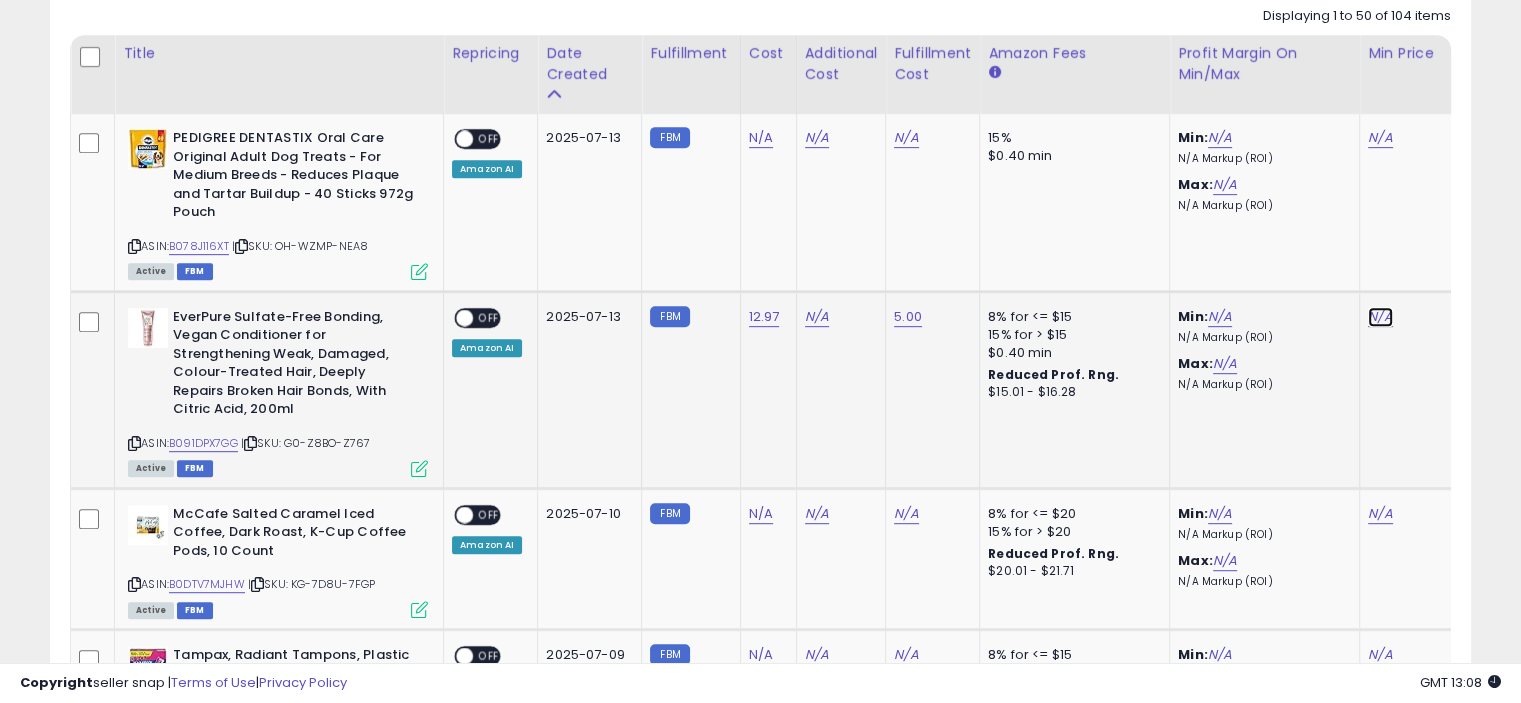 click on "N/A" at bounding box center (1380, 138) 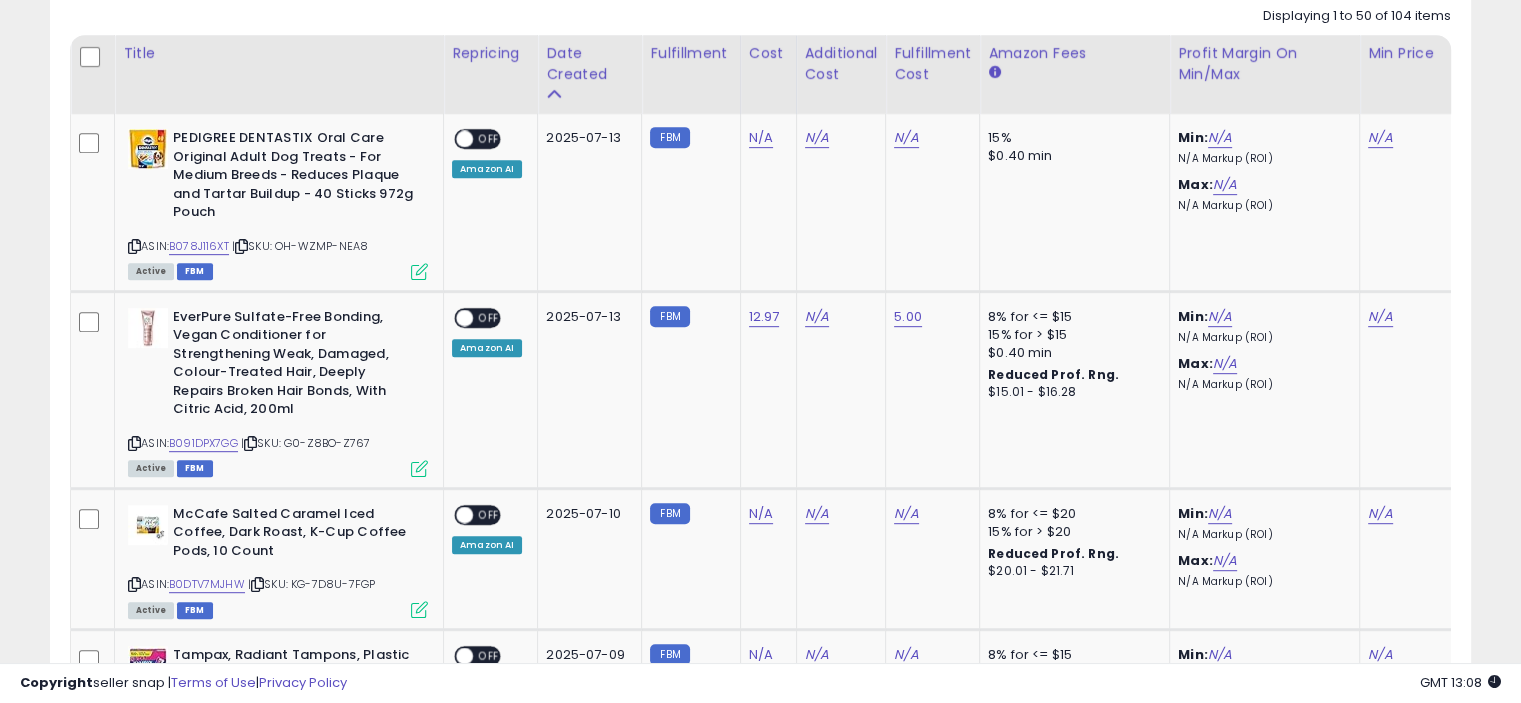 scroll, scrollTop: 0, scrollLeft: 121, axis: horizontal 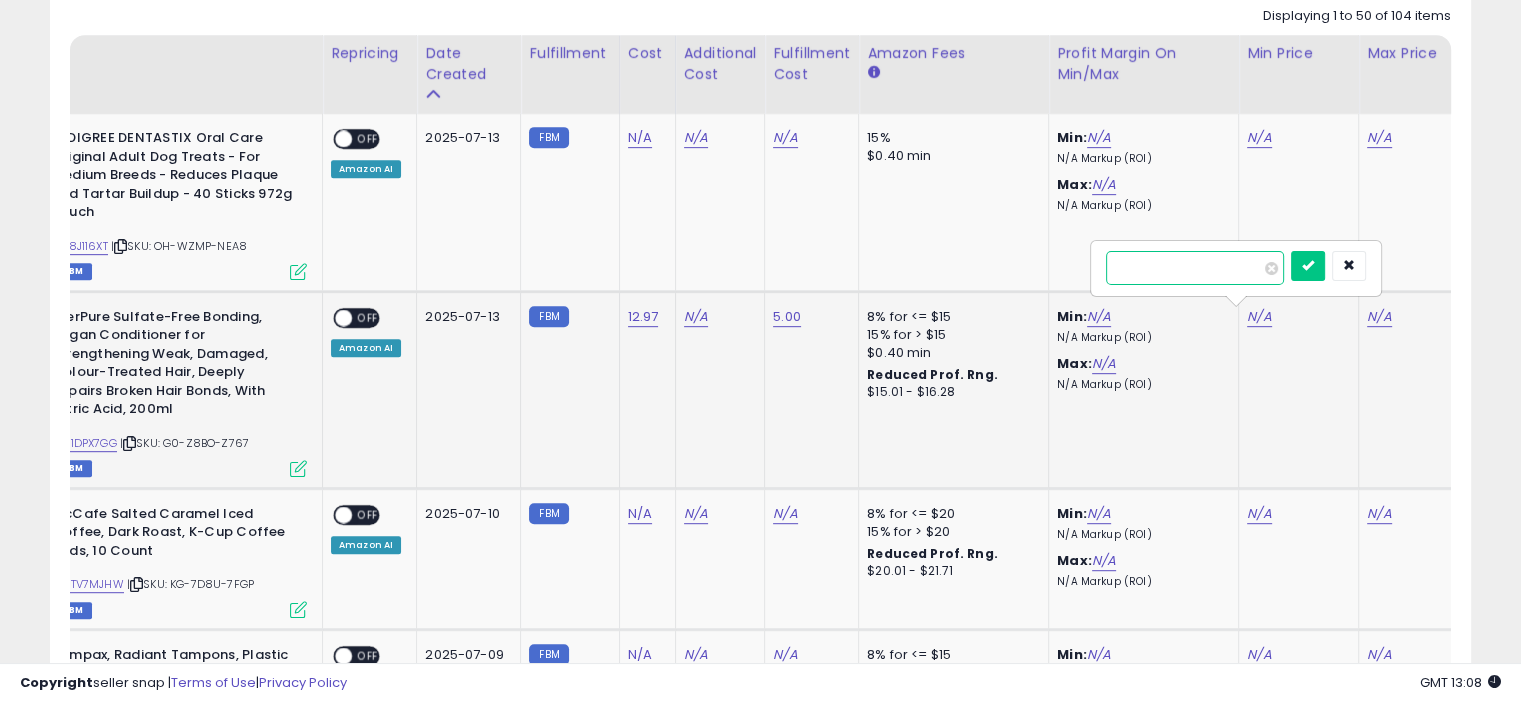paste on "**" 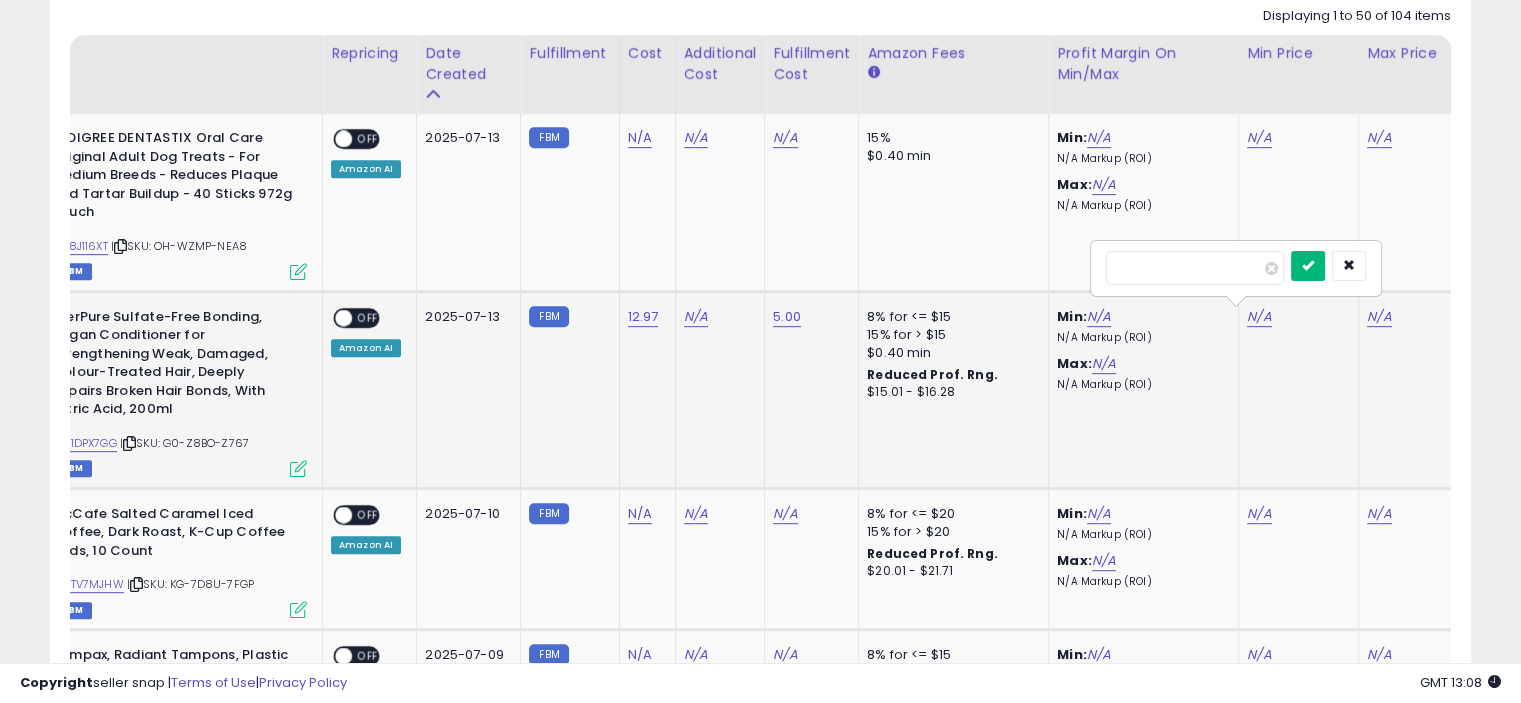 click at bounding box center (1308, 266) 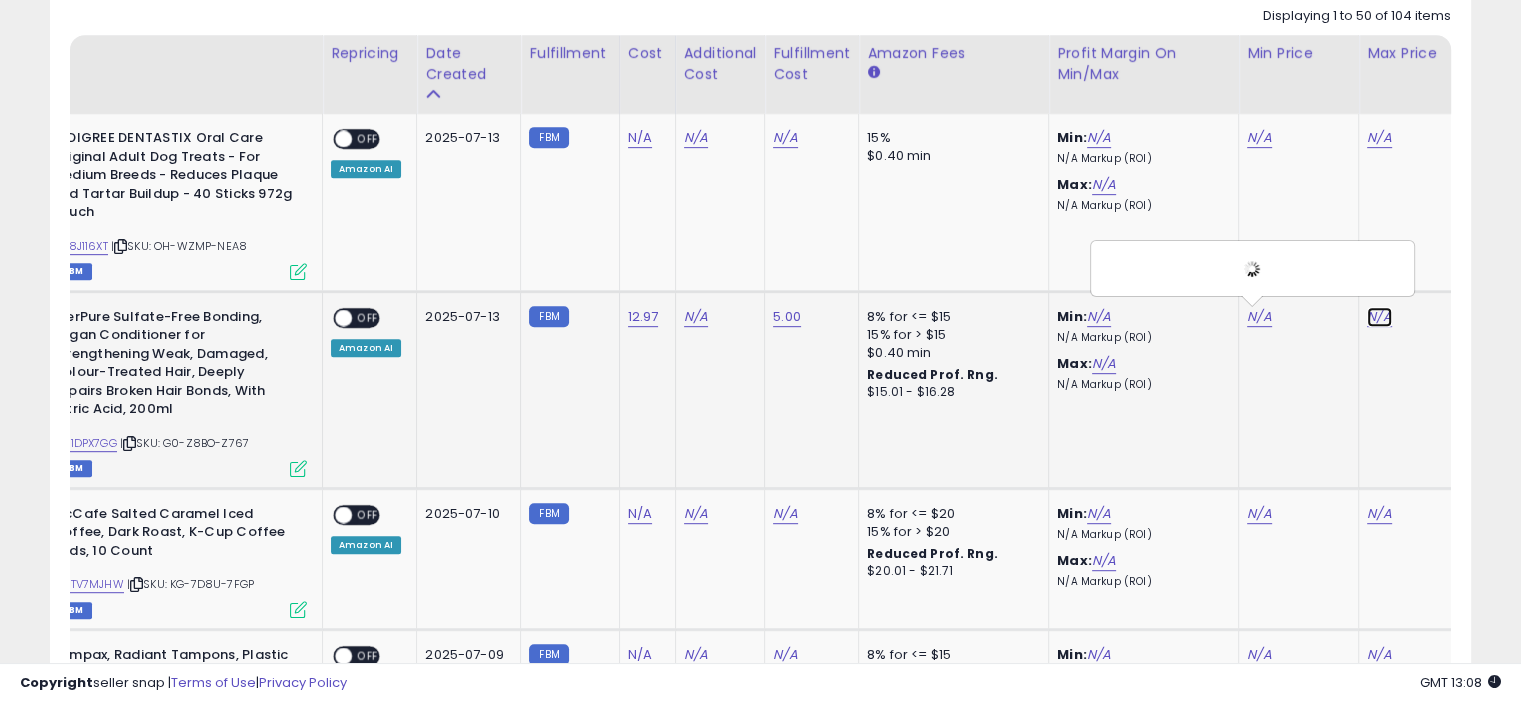 click on "N/A" at bounding box center [1379, 138] 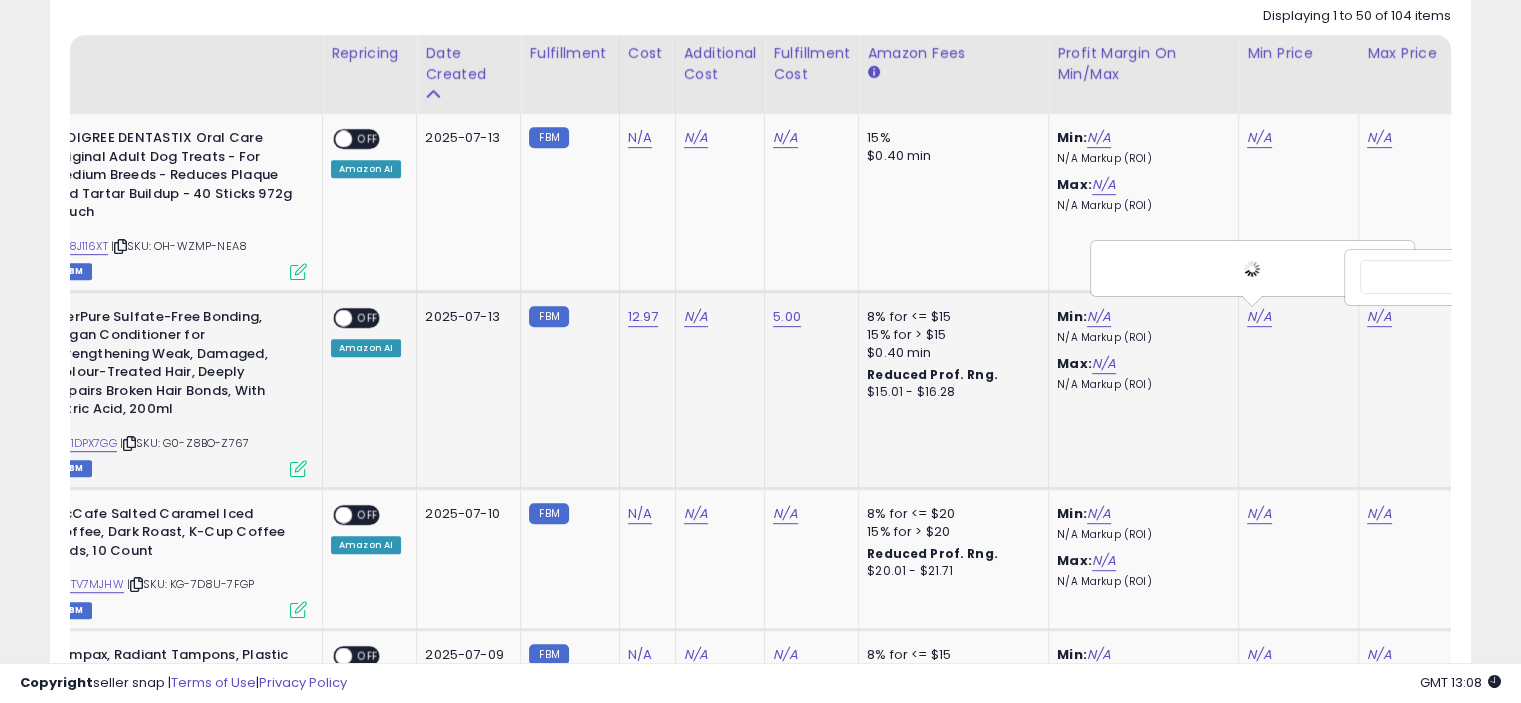 scroll, scrollTop: 0, scrollLeft: 241, axis: horizontal 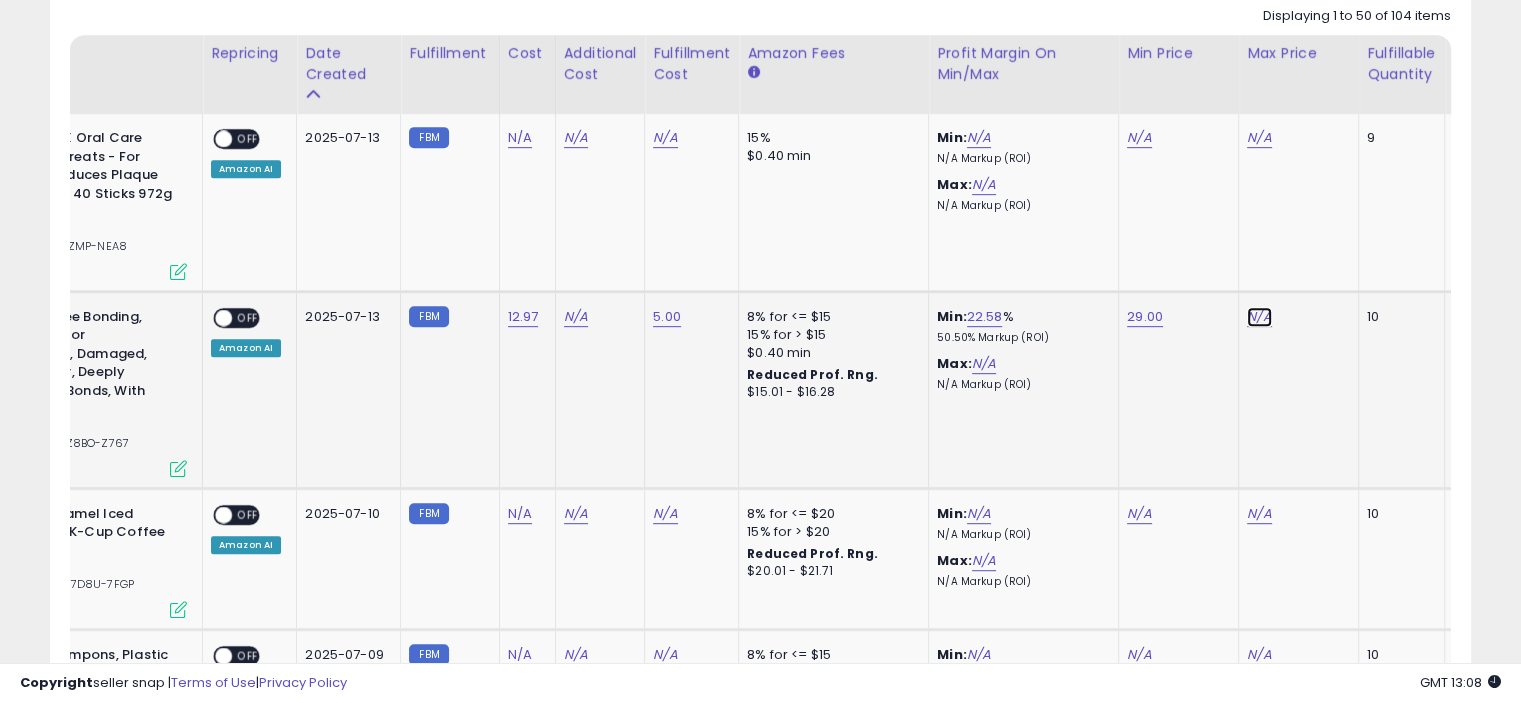 click on "N/A" at bounding box center [1259, 138] 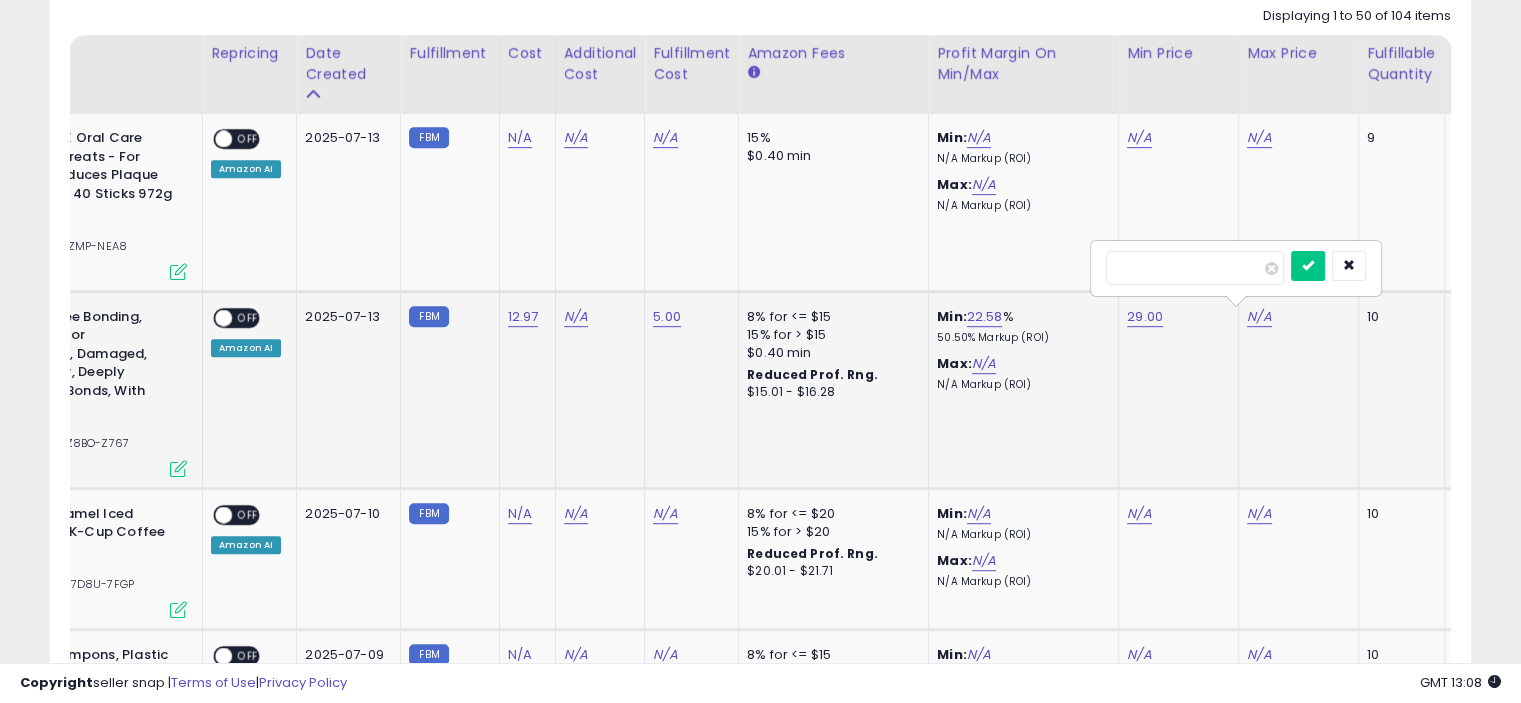 type on "**" 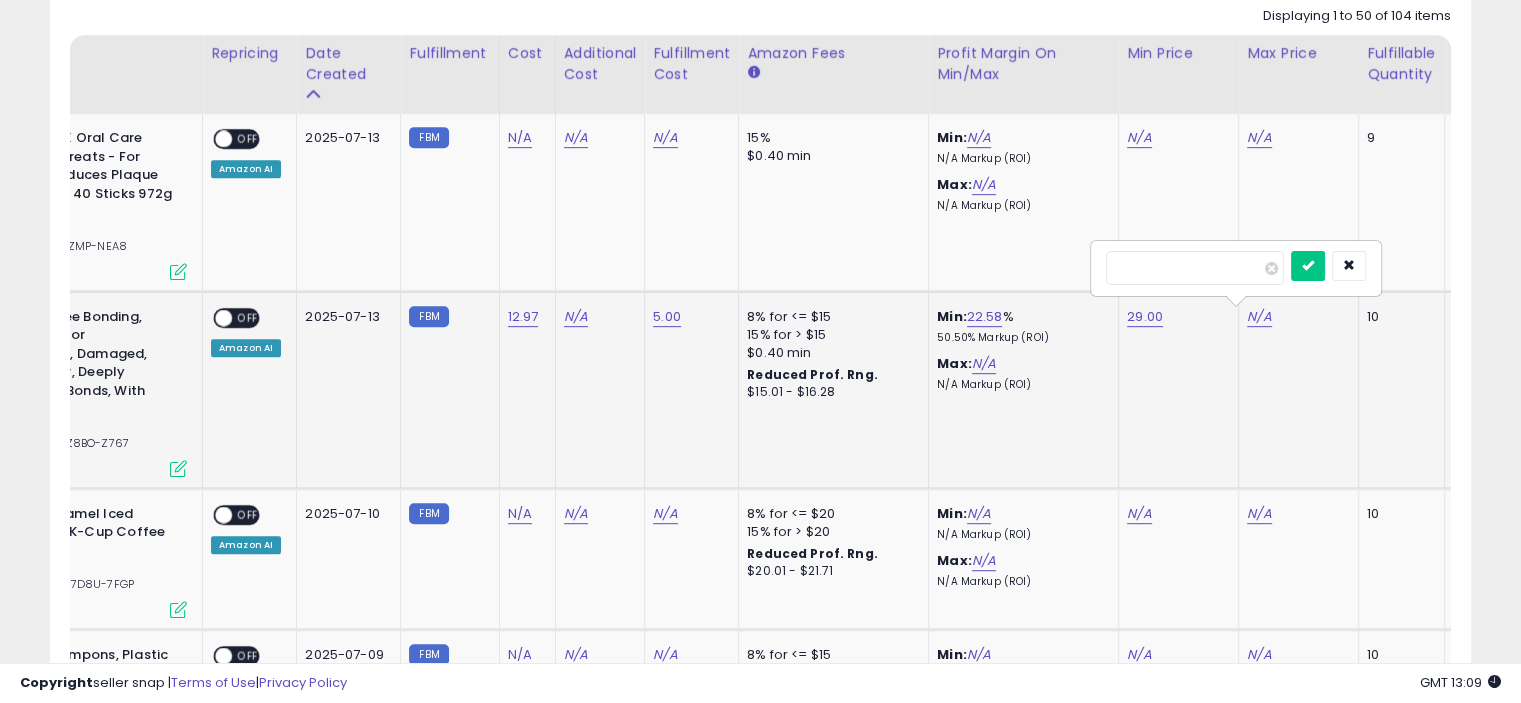 click at bounding box center (1308, 266) 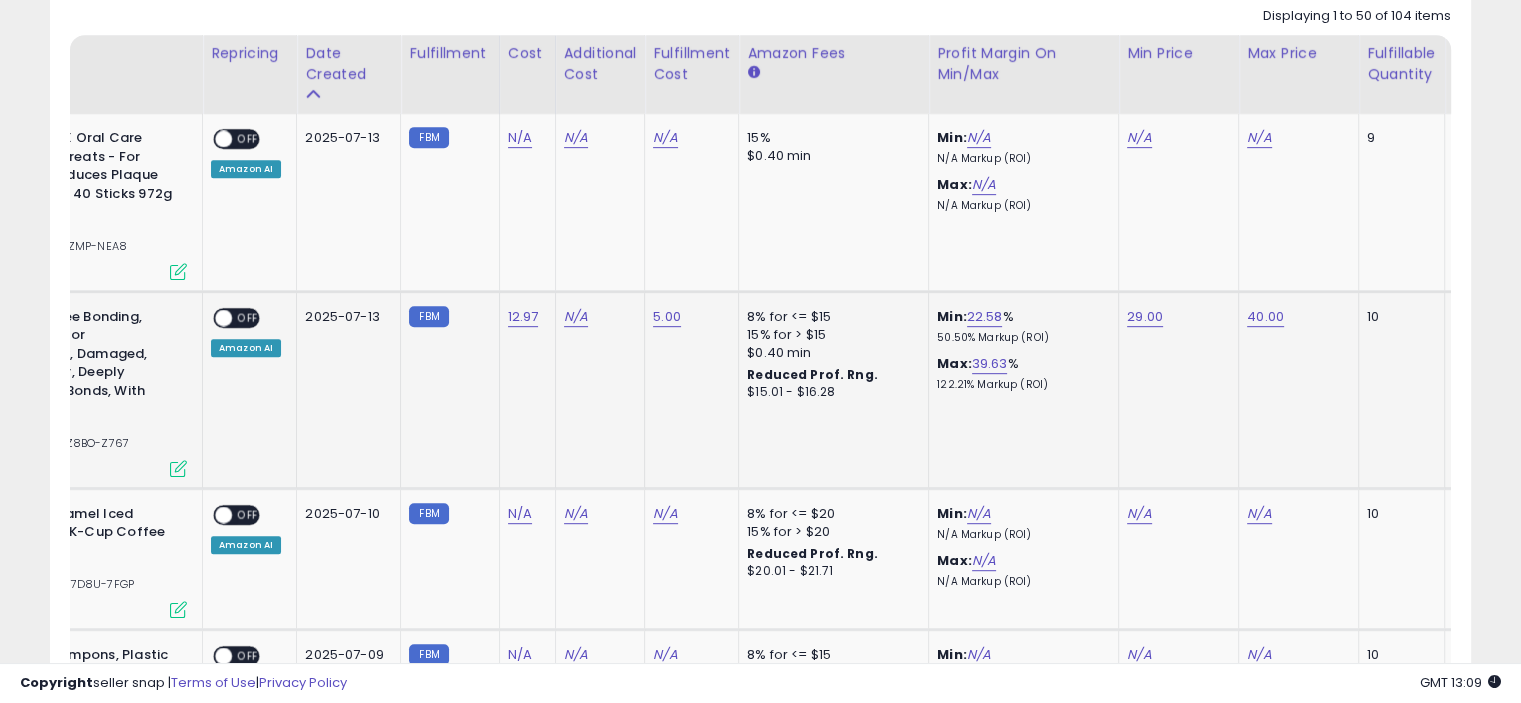 click at bounding box center (178, 468) 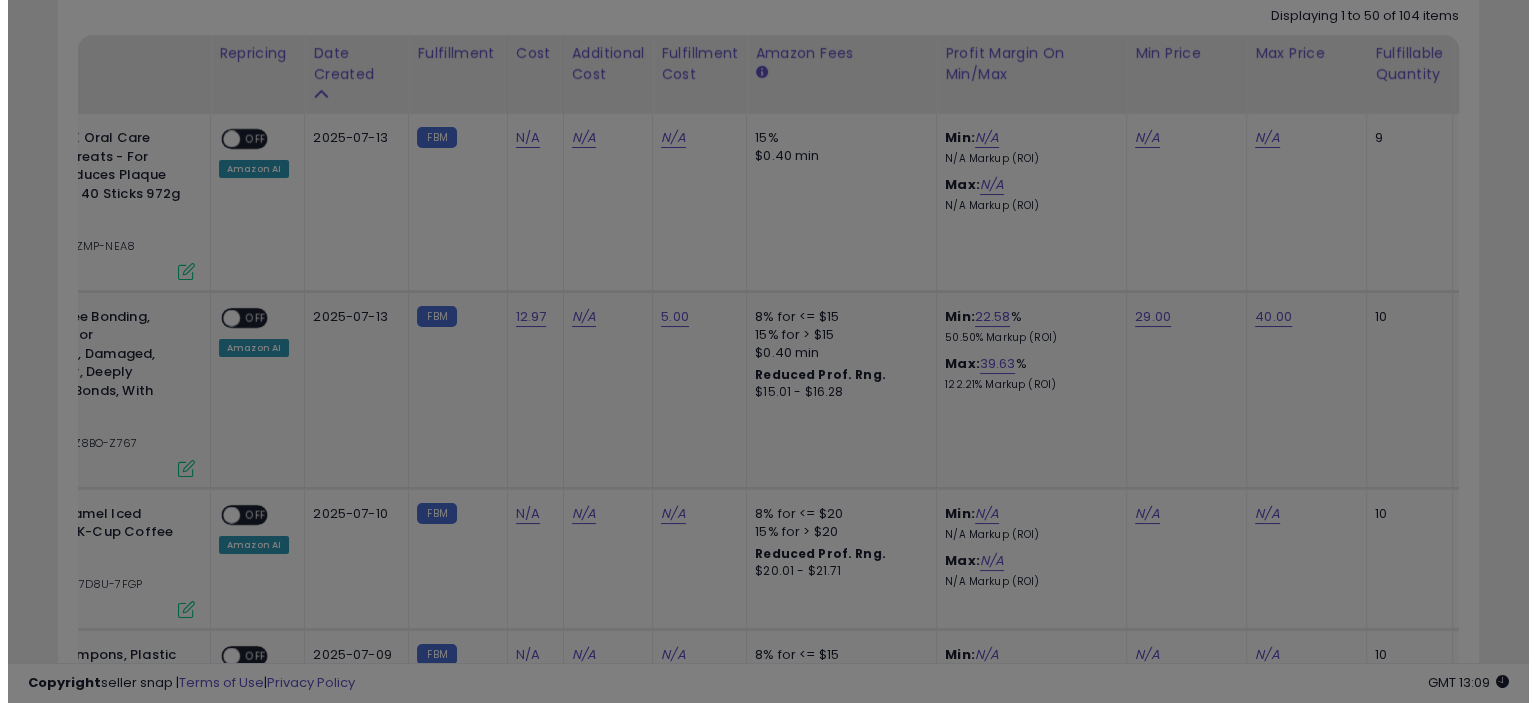 scroll, scrollTop: 999589, scrollLeft: 999168, axis: both 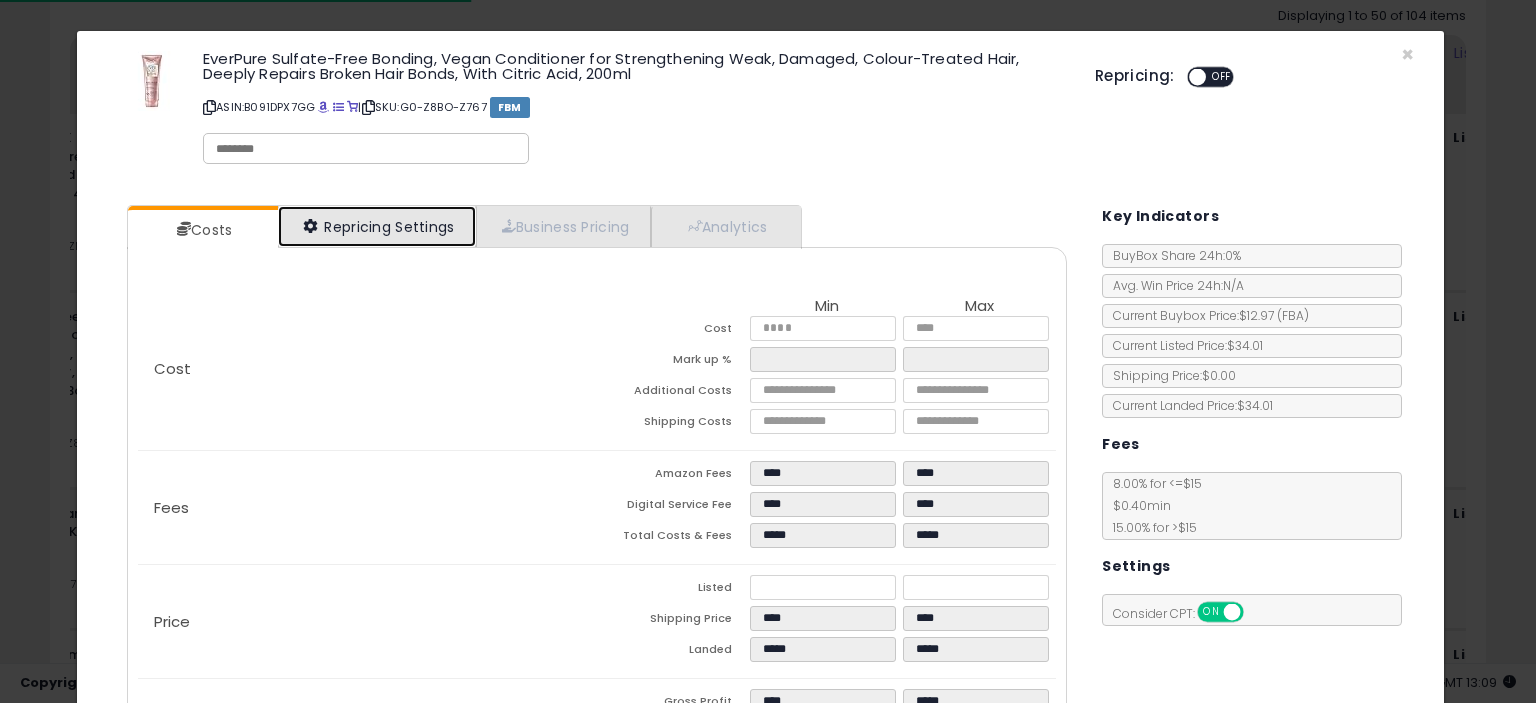 click on "Repricing Settings" at bounding box center (377, 226) 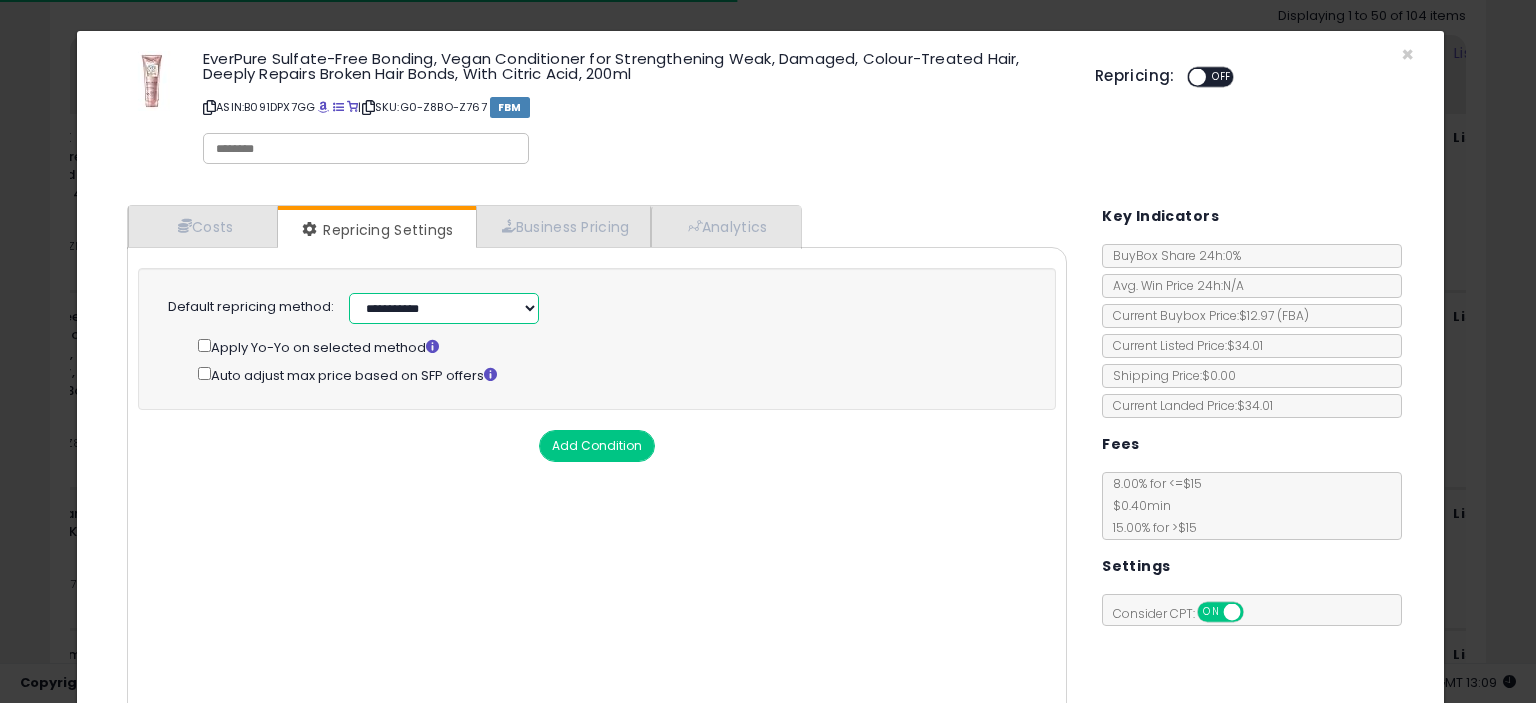 click on "**********" at bounding box center [444, 308] 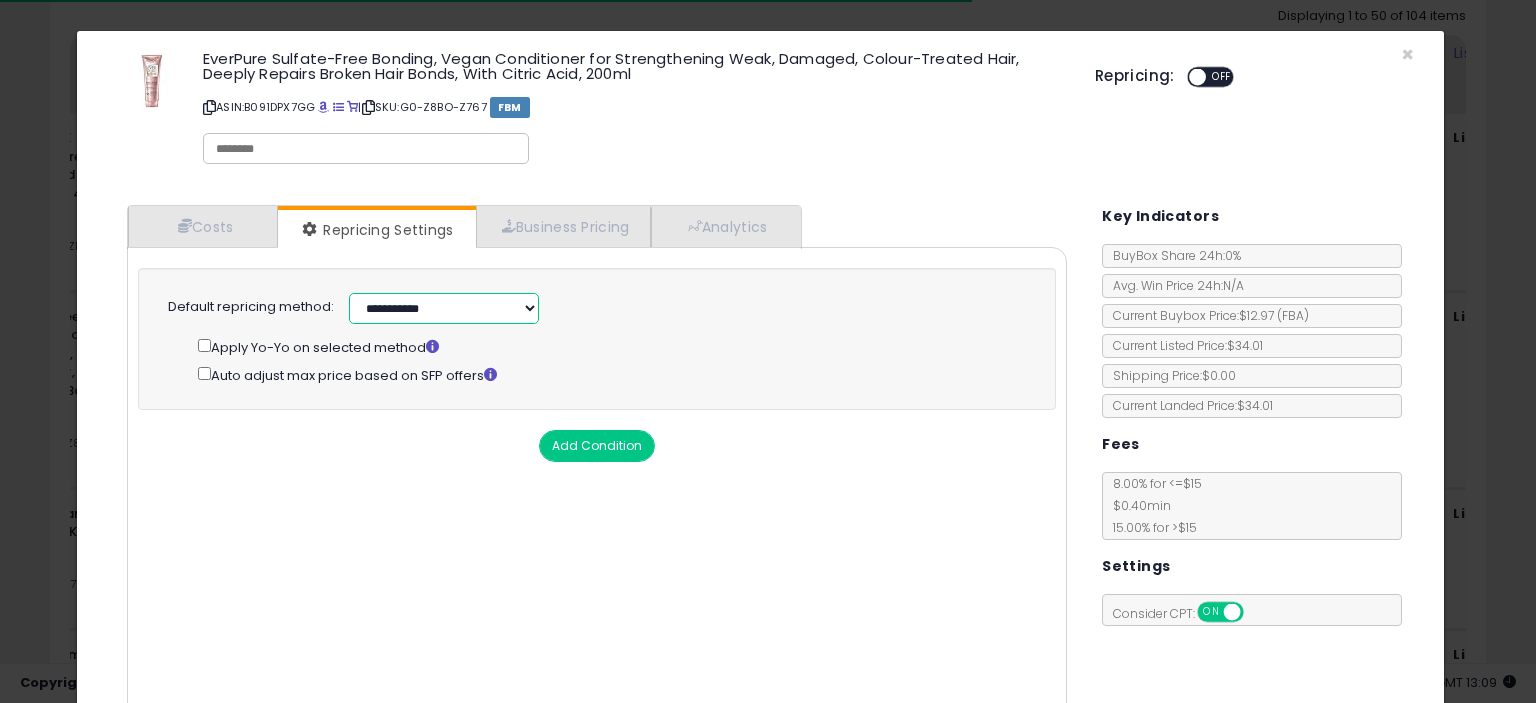 select on "**********" 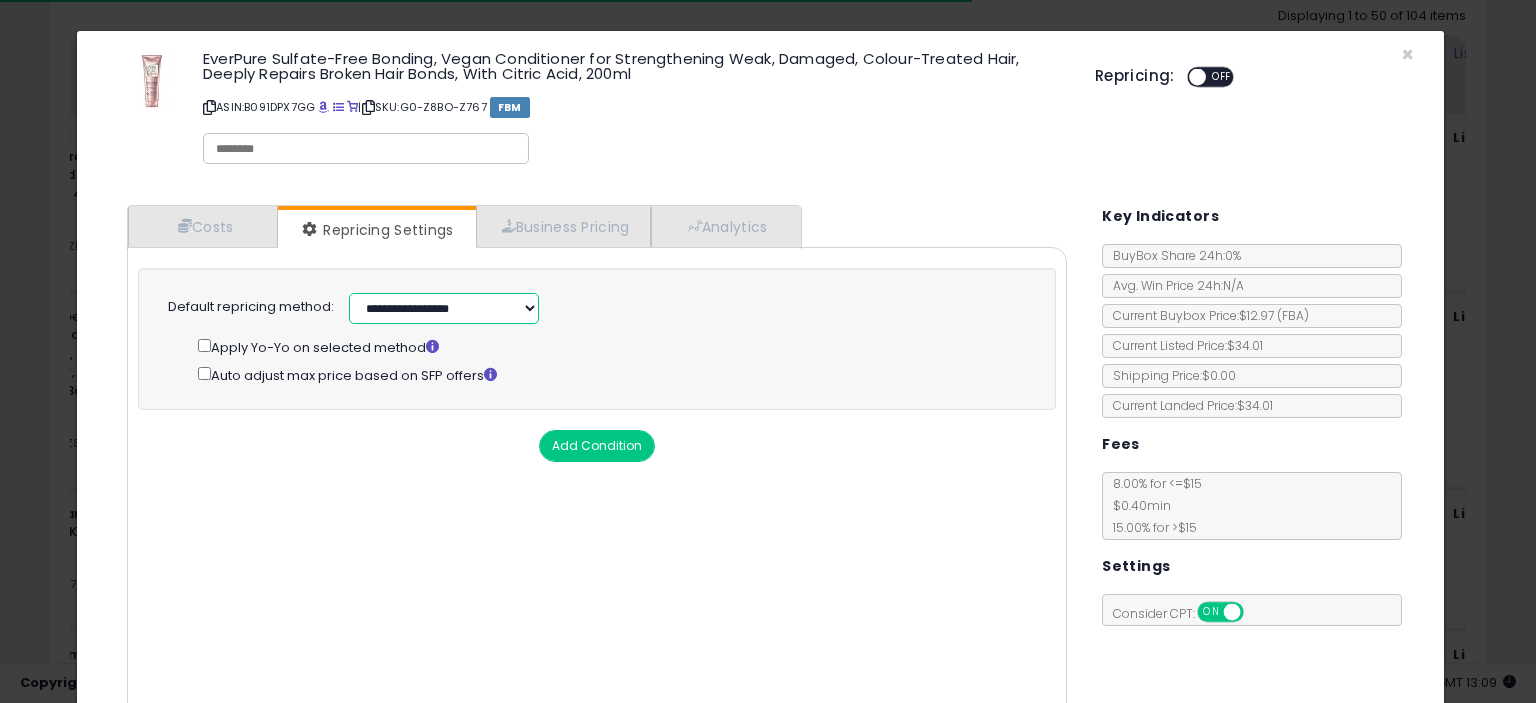 click on "**********" at bounding box center [444, 308] 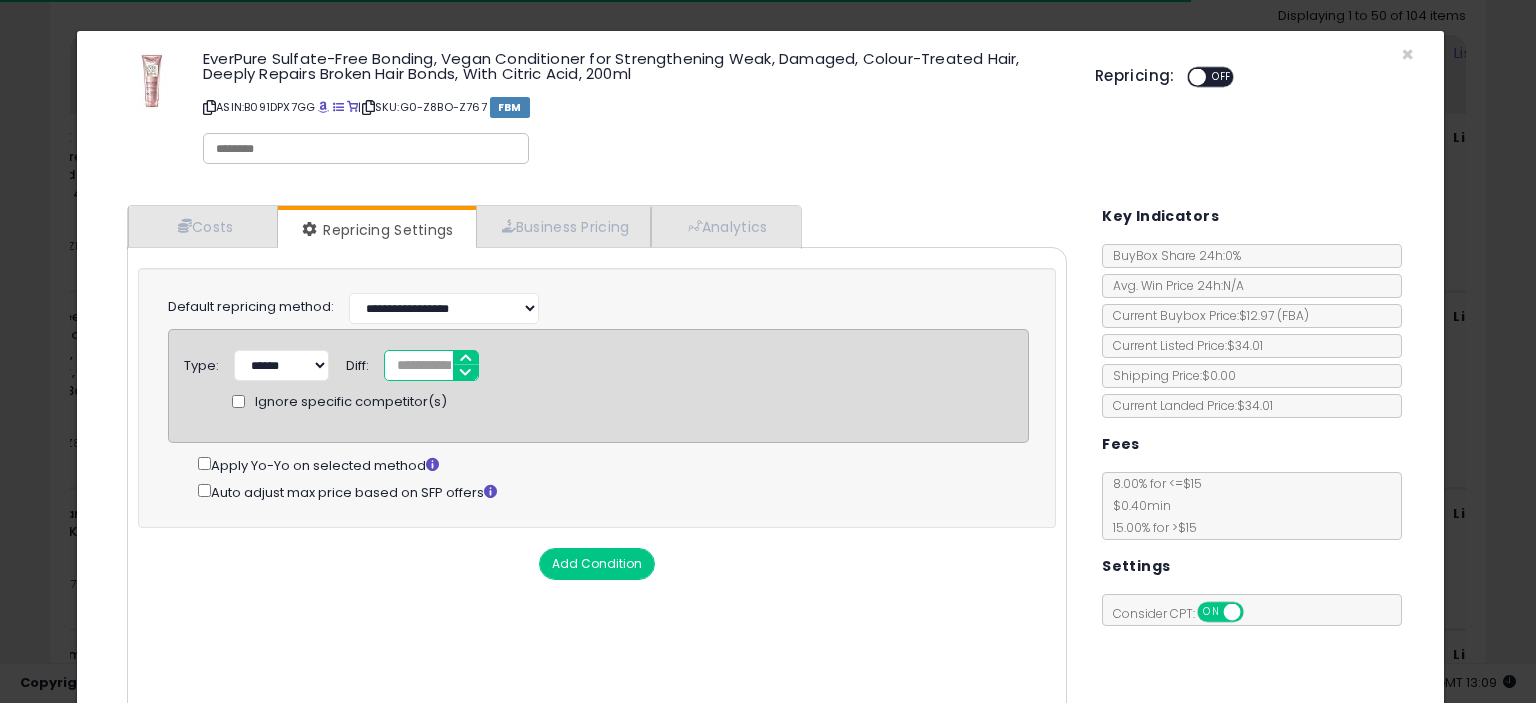 click on "*" at bounding box center (431, 365) 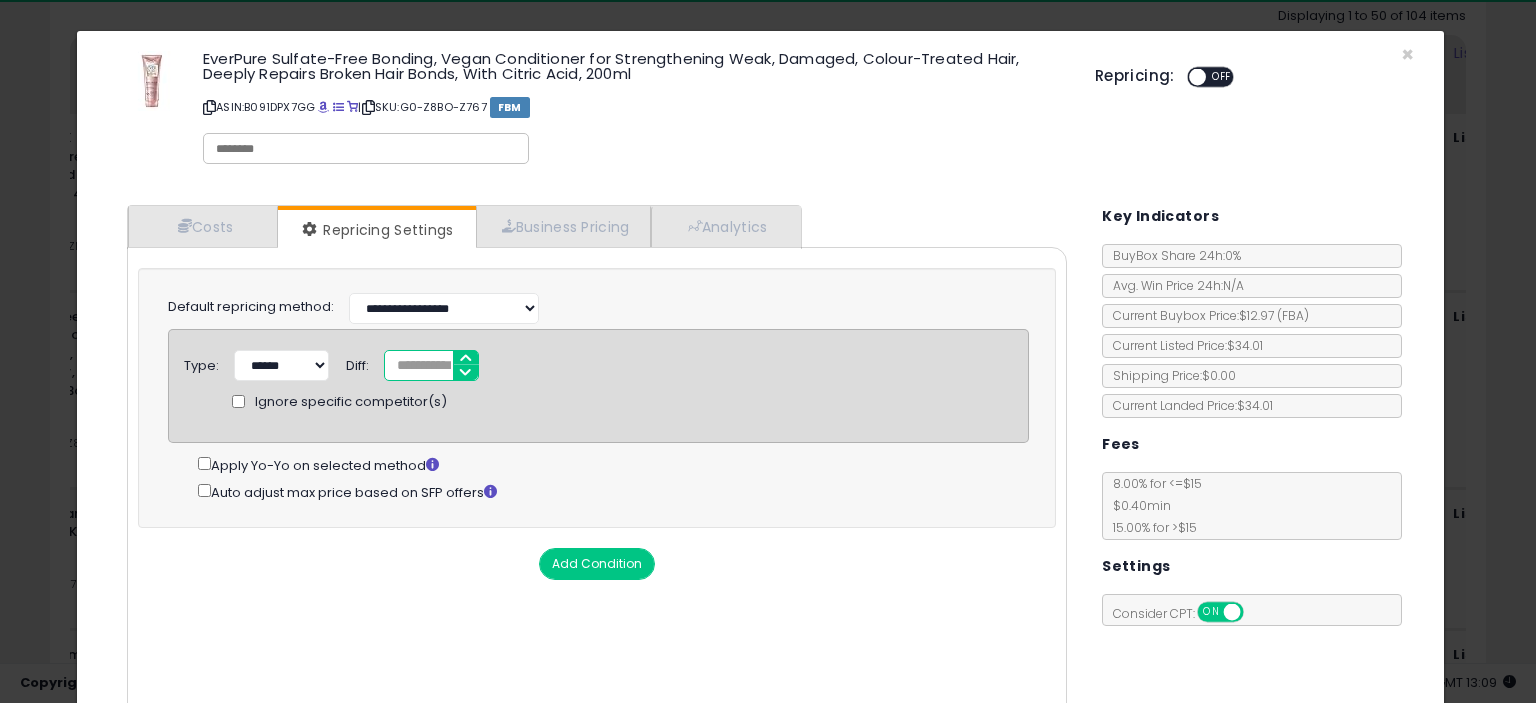 type on "**" 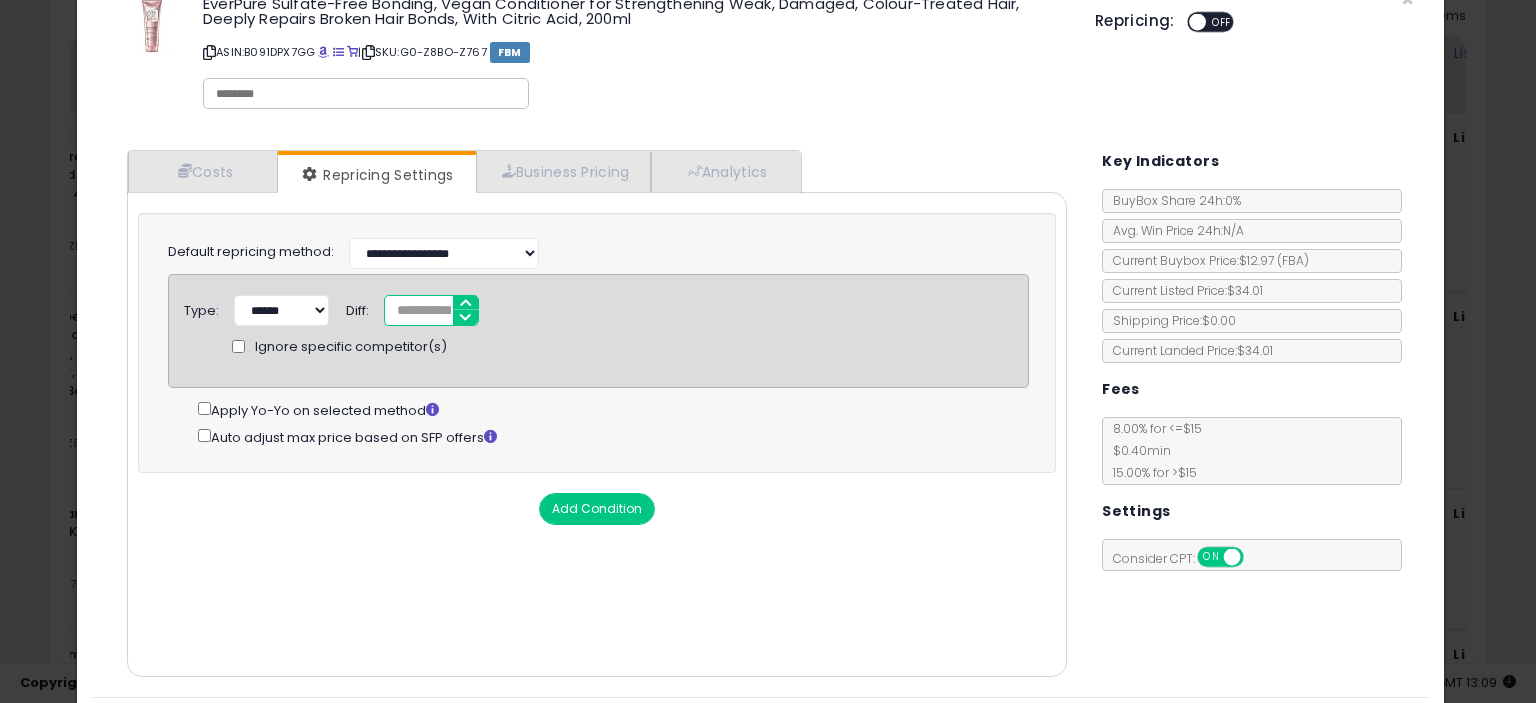 scroll, scrollTop: 0, scrollLeft: 0, axis: both 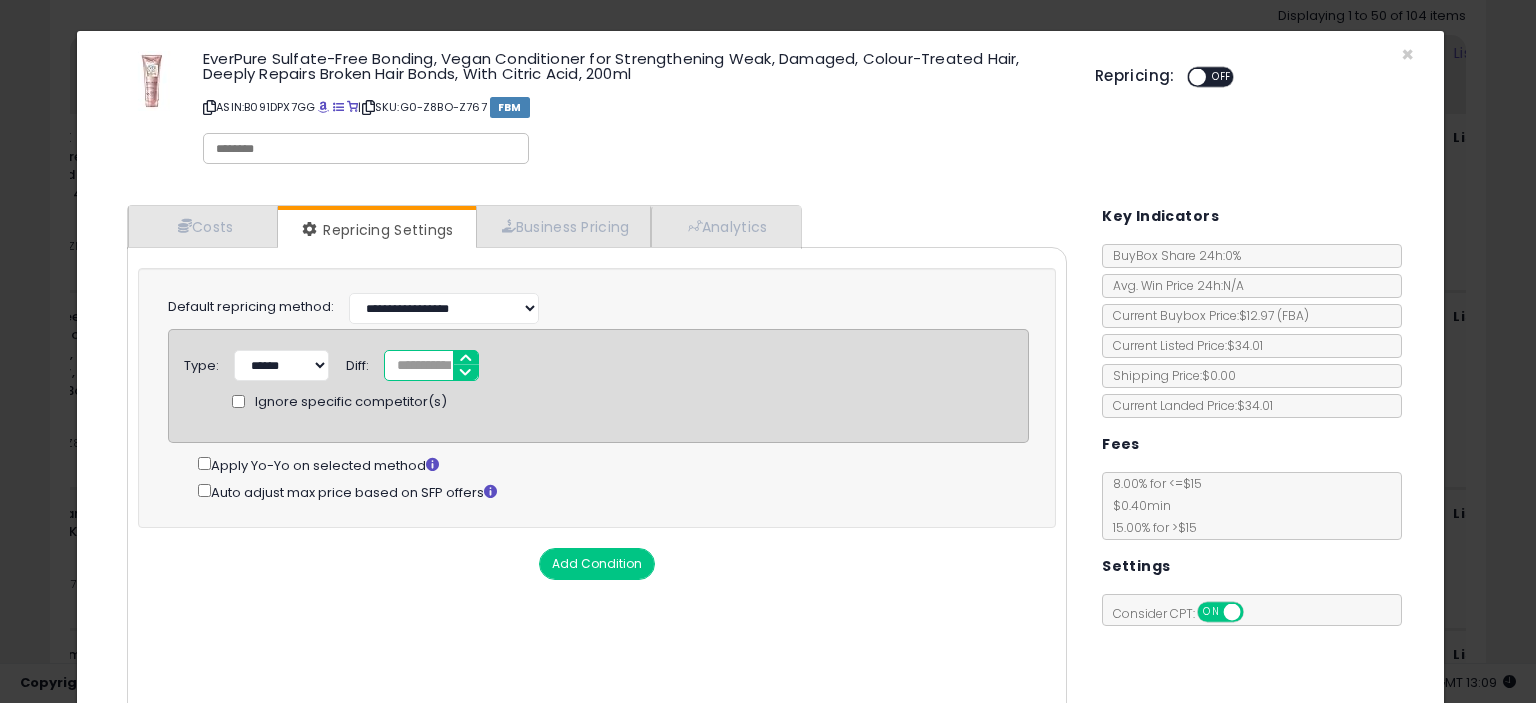 type on "*****" 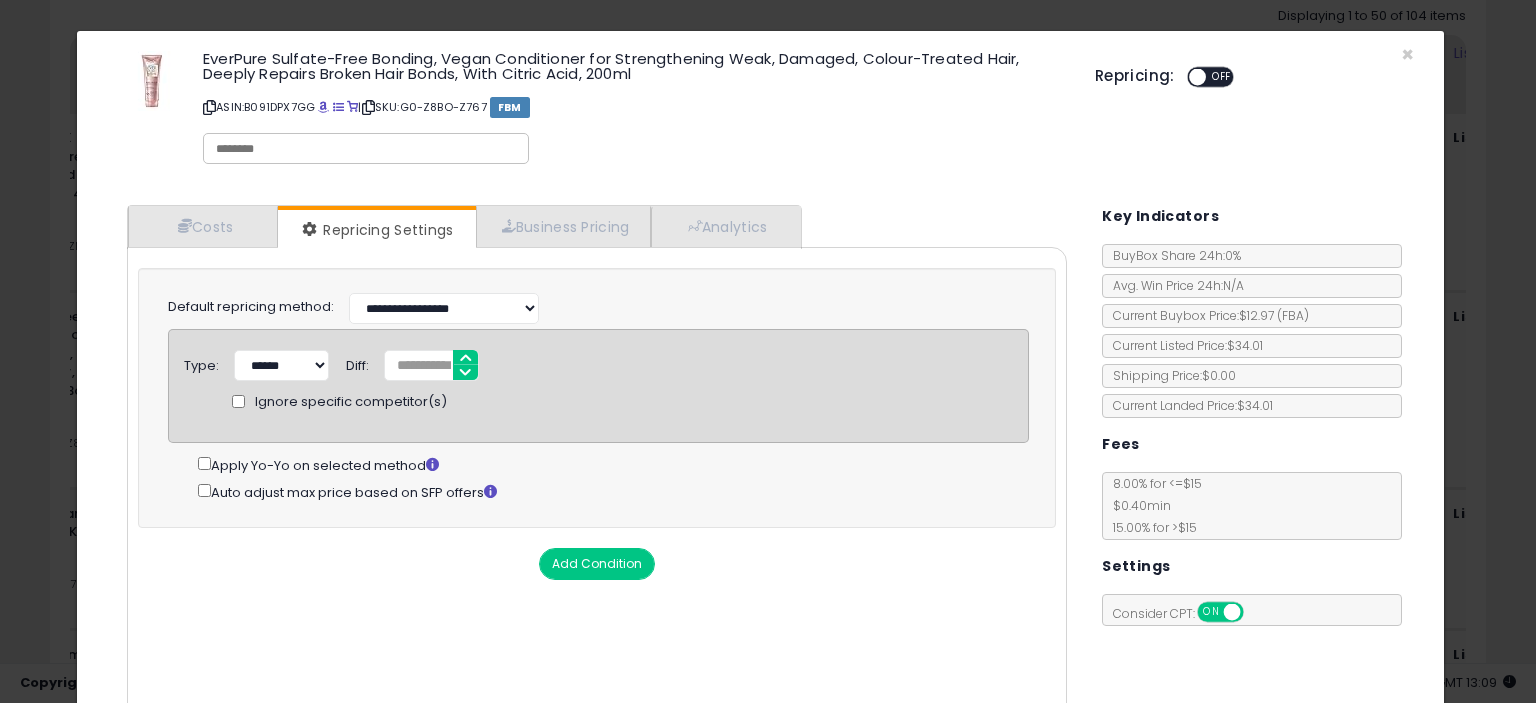click on "OFF" at bounding box center [1222, 77] 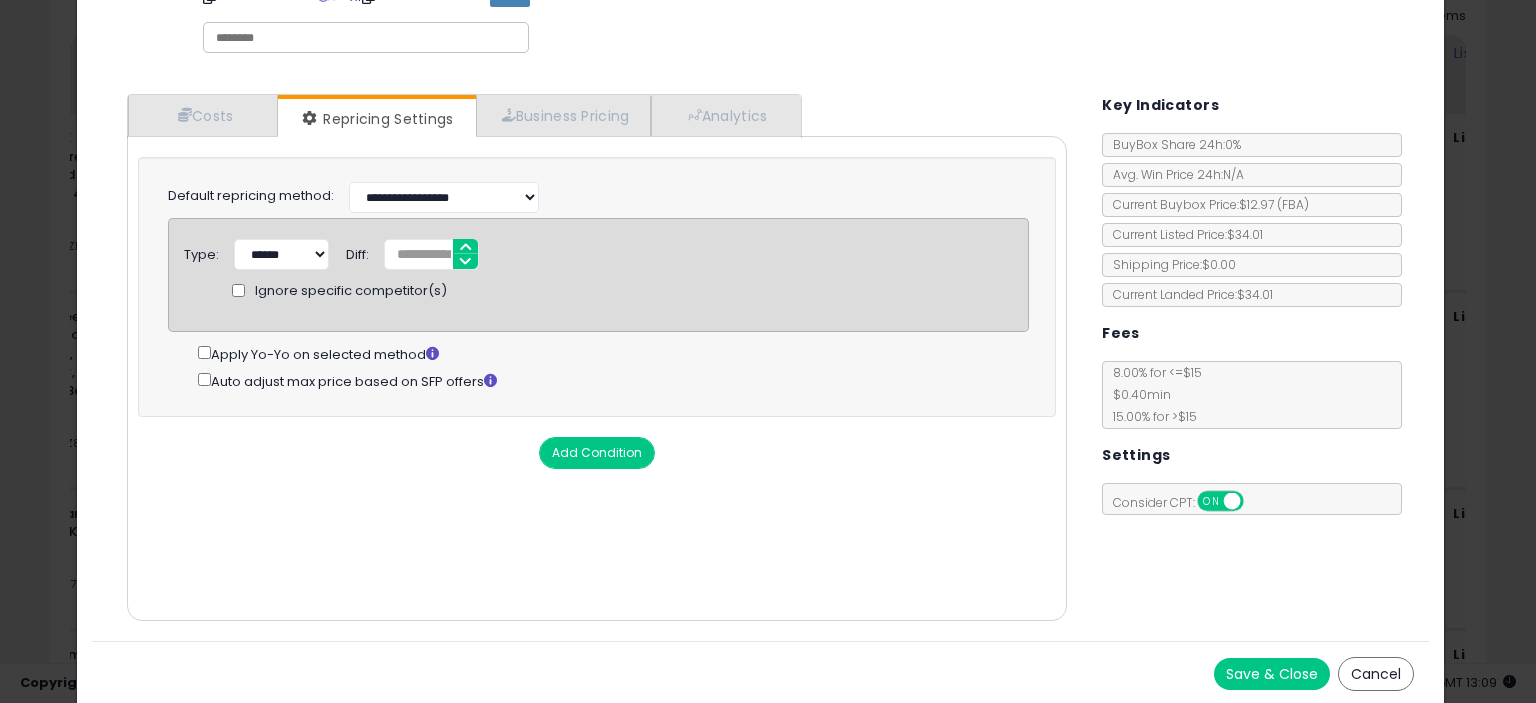 scroll, scrollTop: 112, scrollLeft: 0, axis: vertical 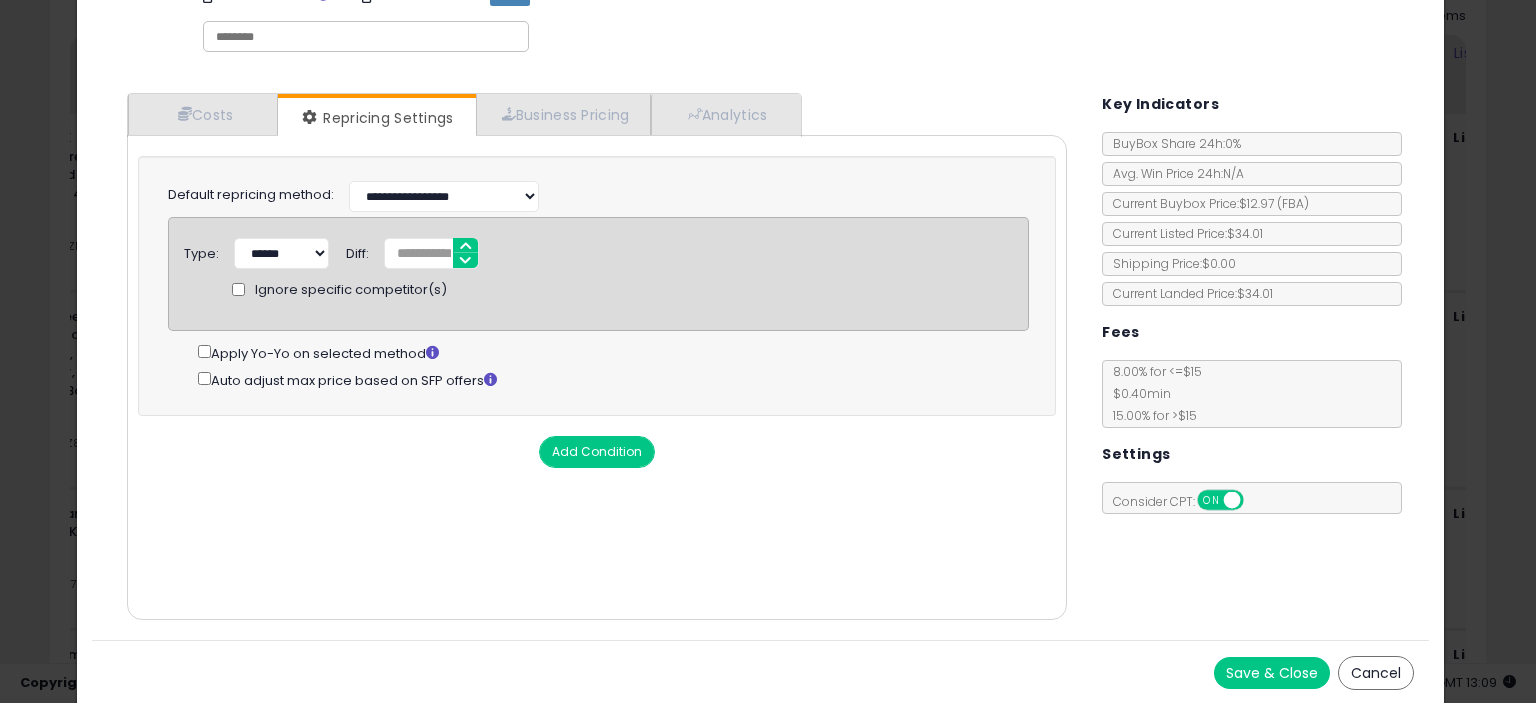 click on "Save & Close" at bounding box center [1272, 673] 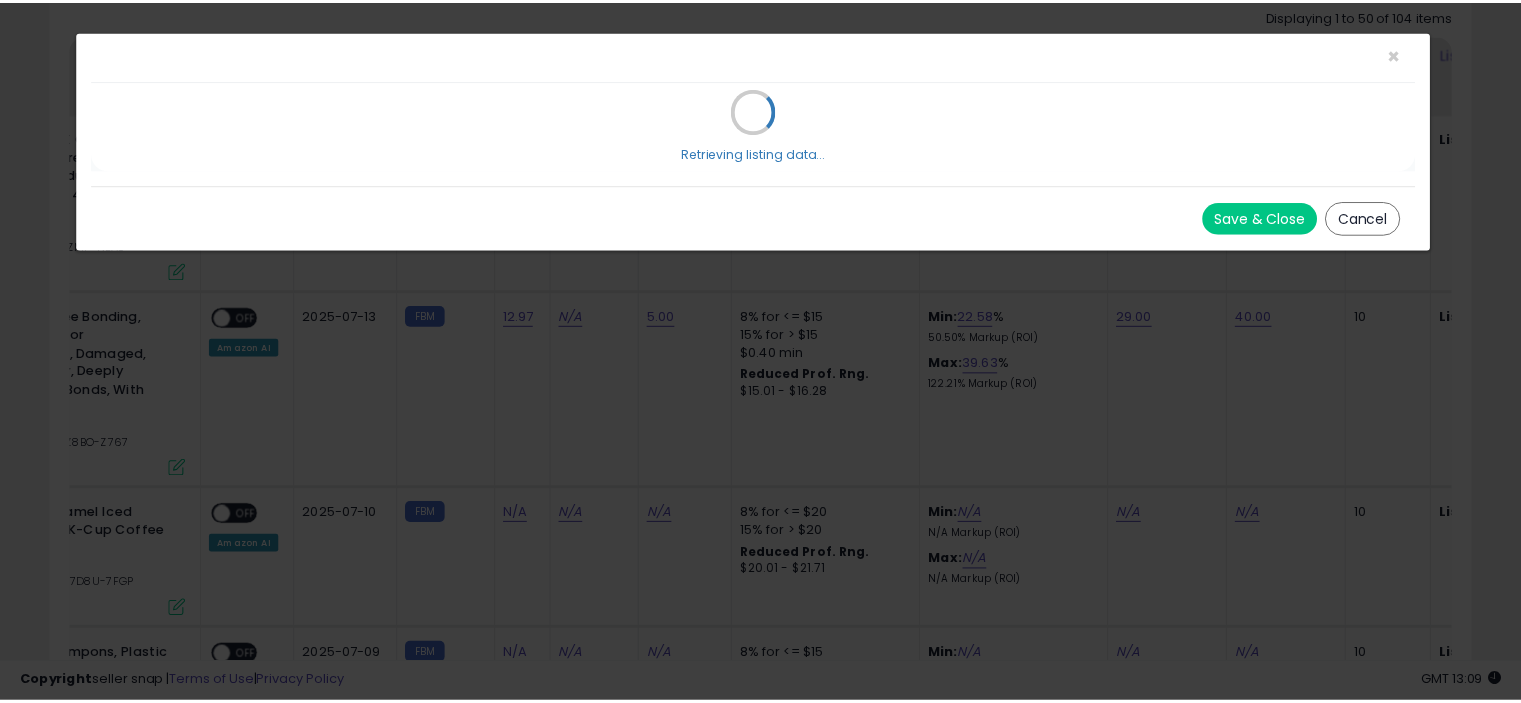 scroll, scrollTop: 0, scrollLeft: 0, axis: both 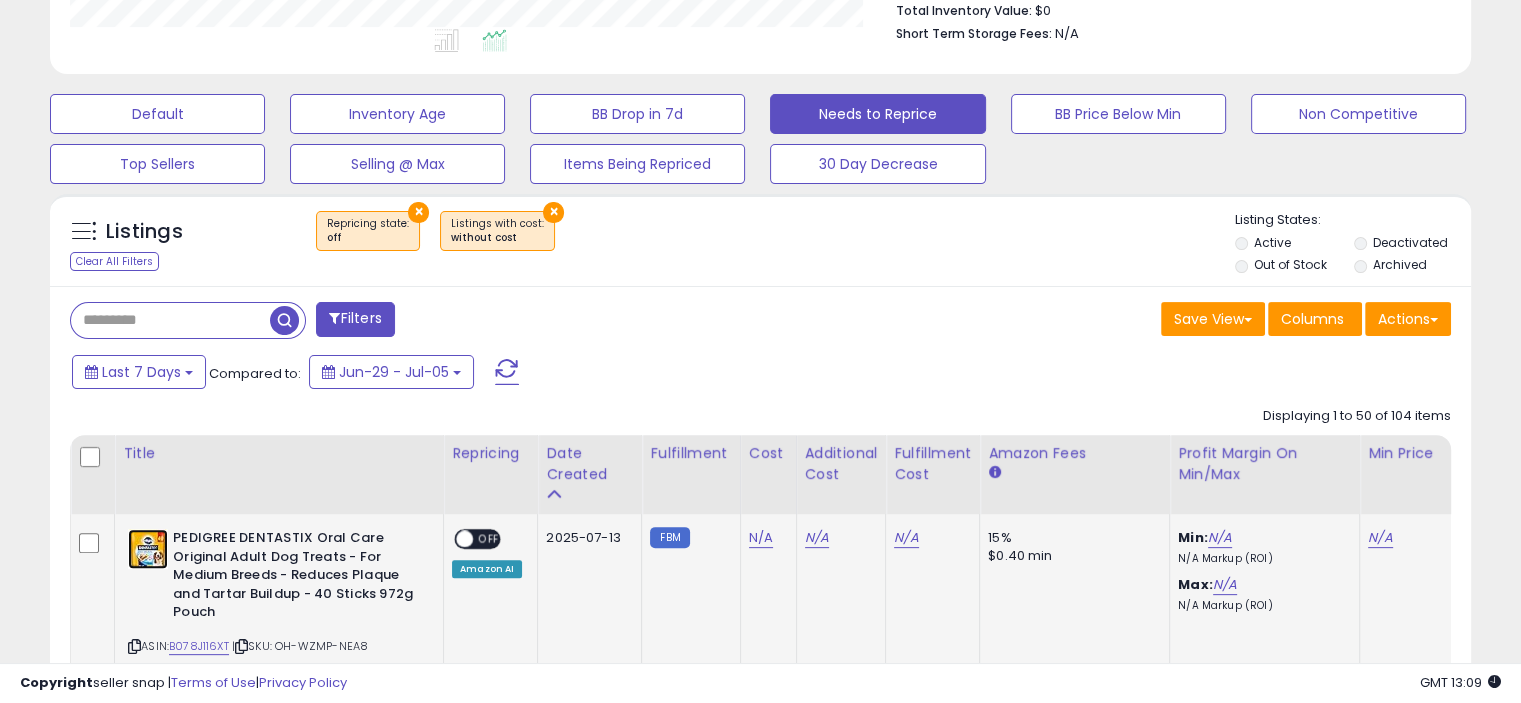 click at bounding box center (148, 549) 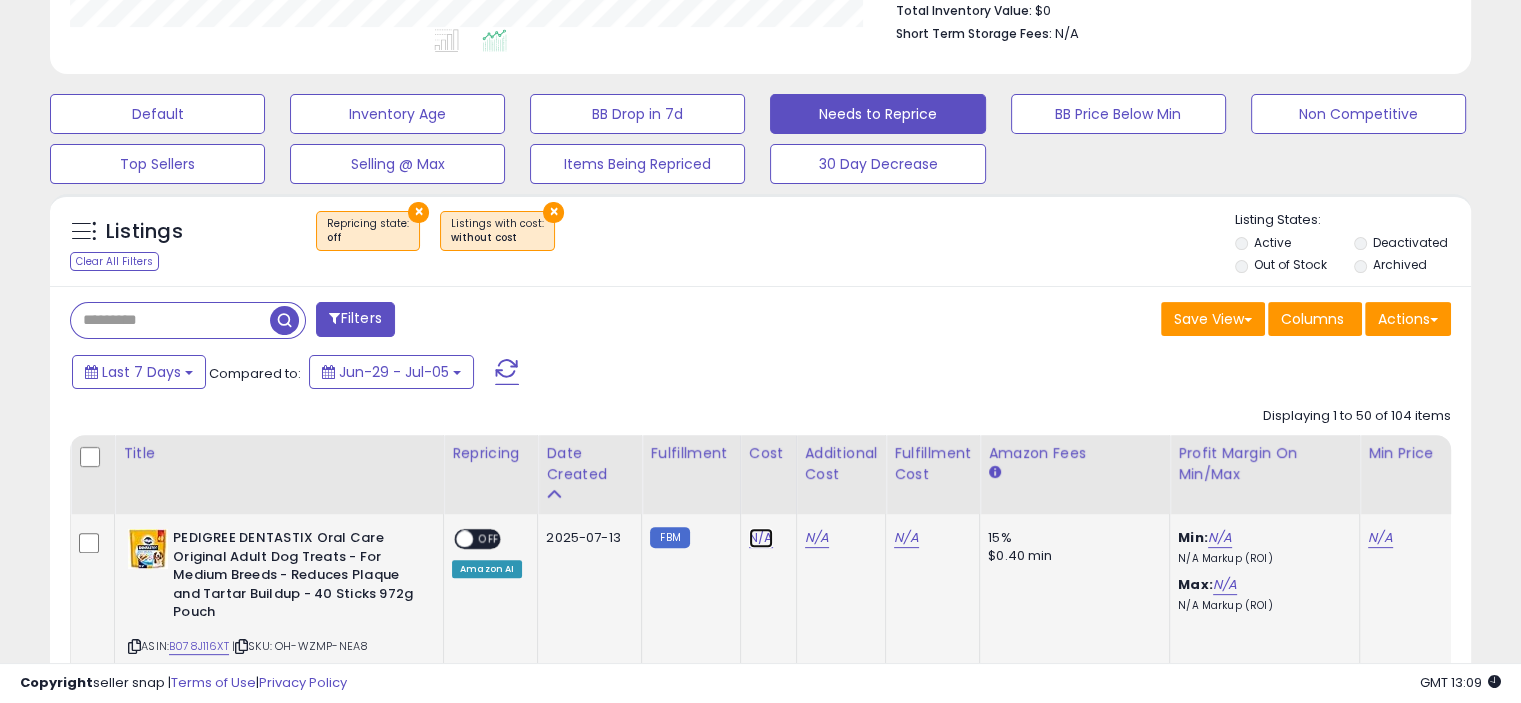 click on "N/A" at bounding box center [761, 538] 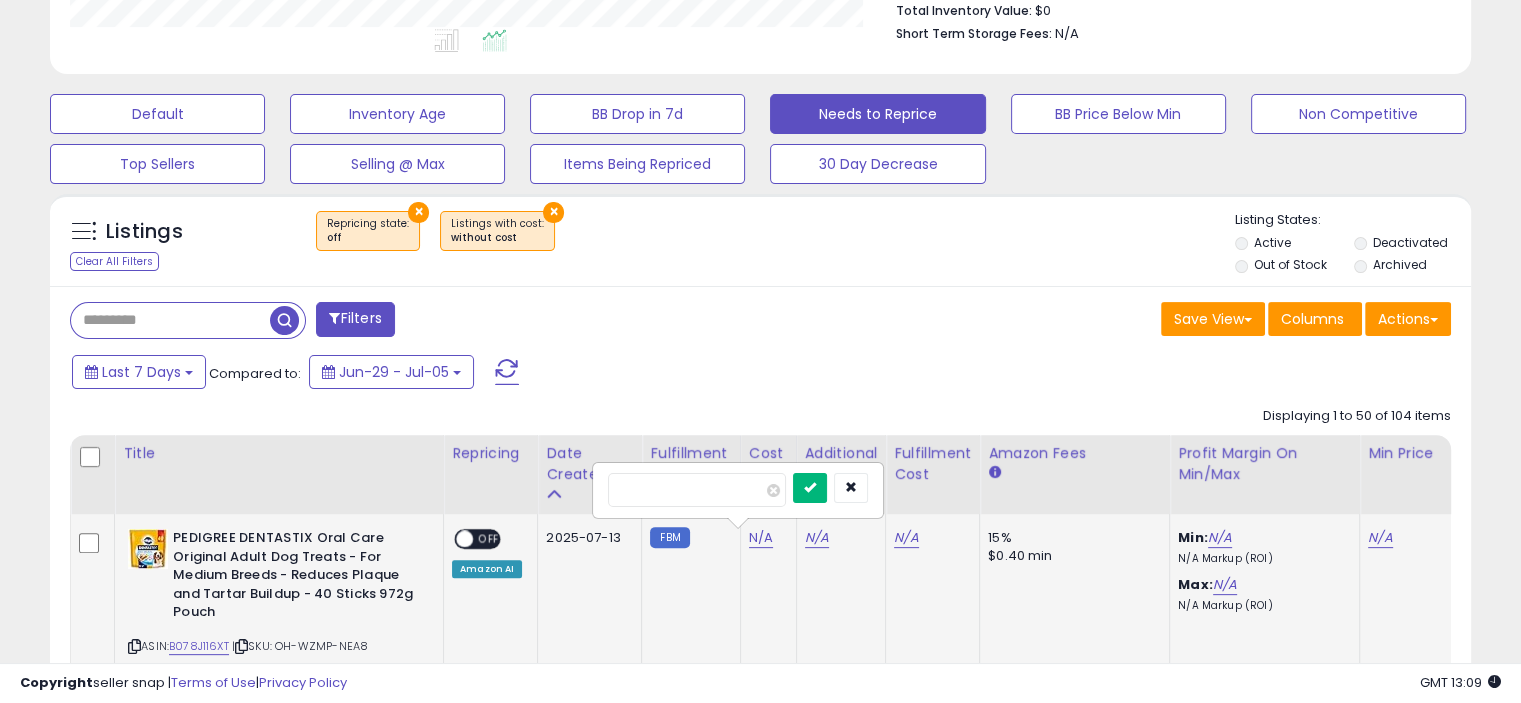 type on "*****" 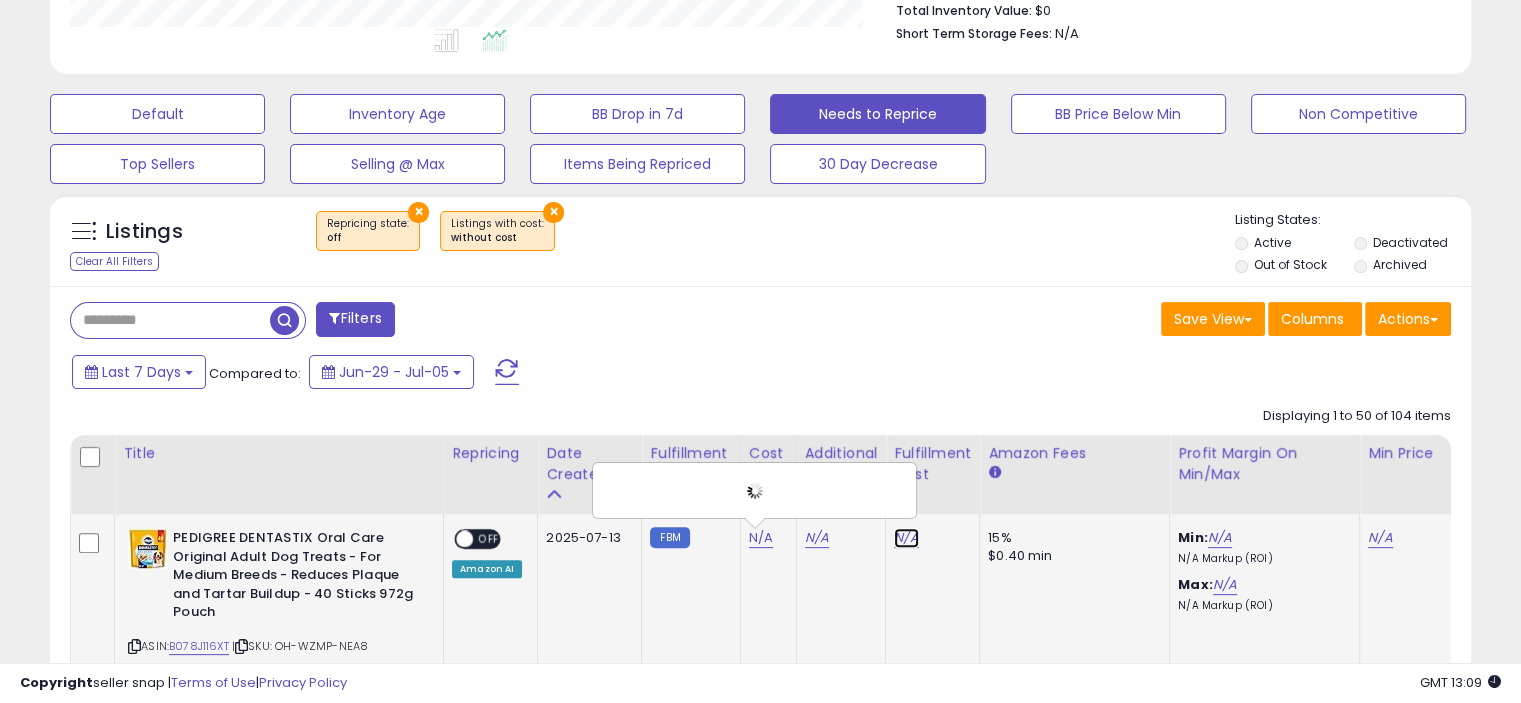click on "N/A" at bounding box center (906, 538) 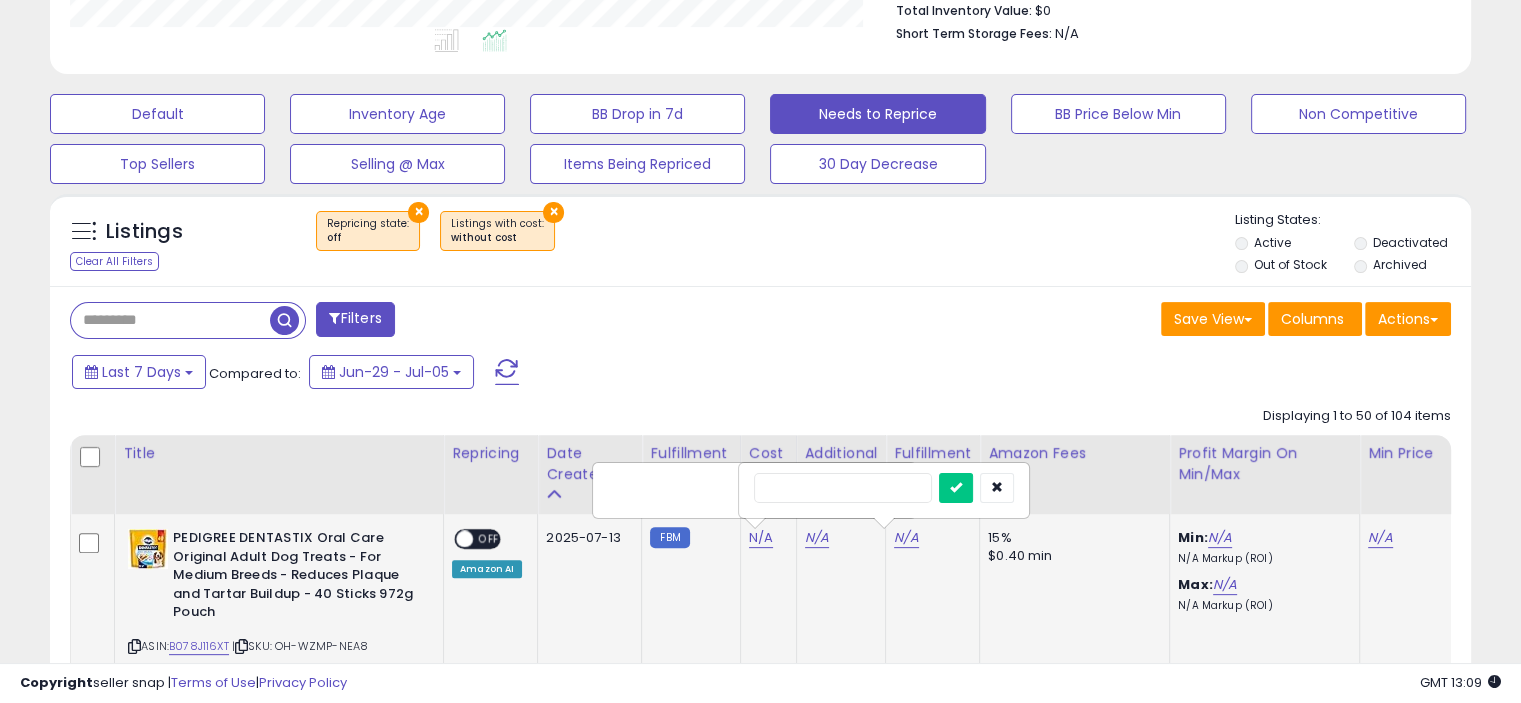 type on "*" 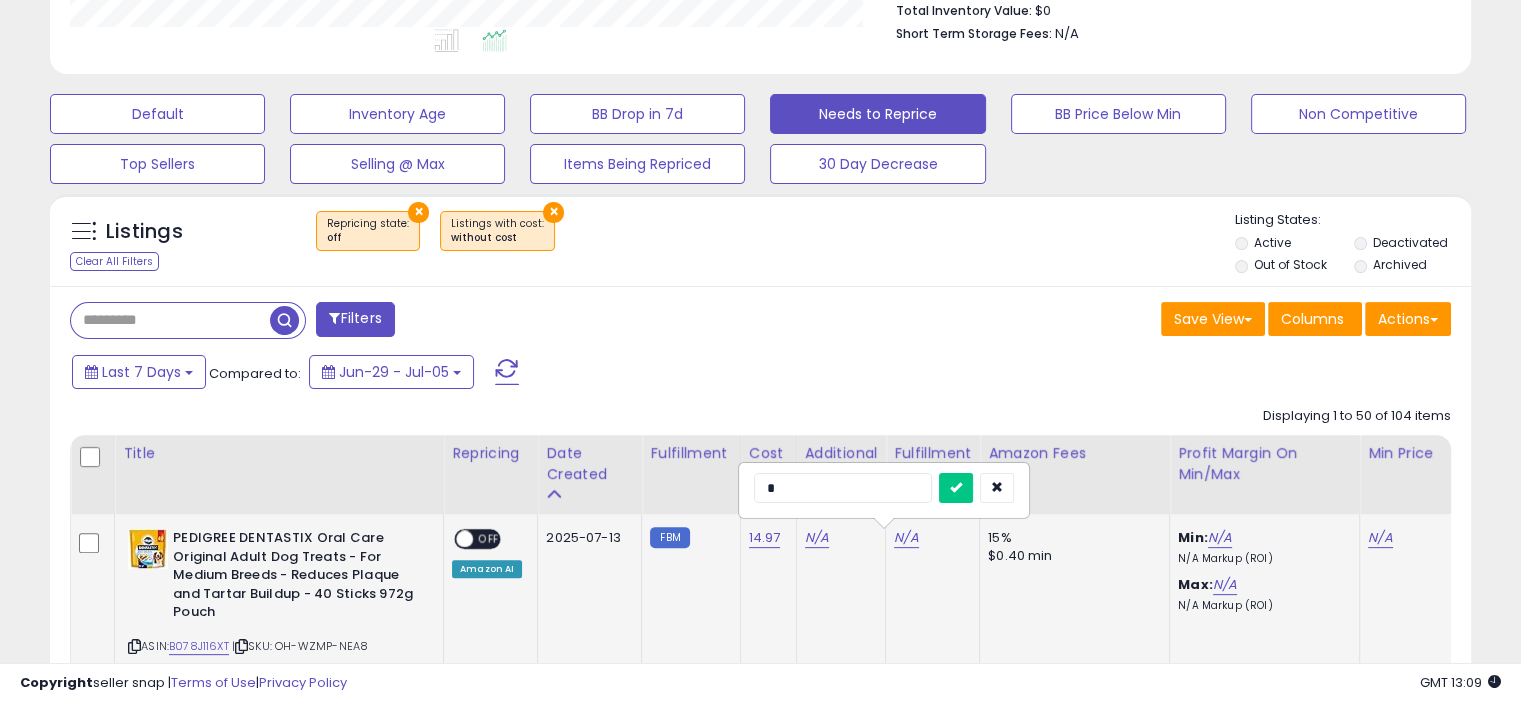 click at bounding box center (956, 488) 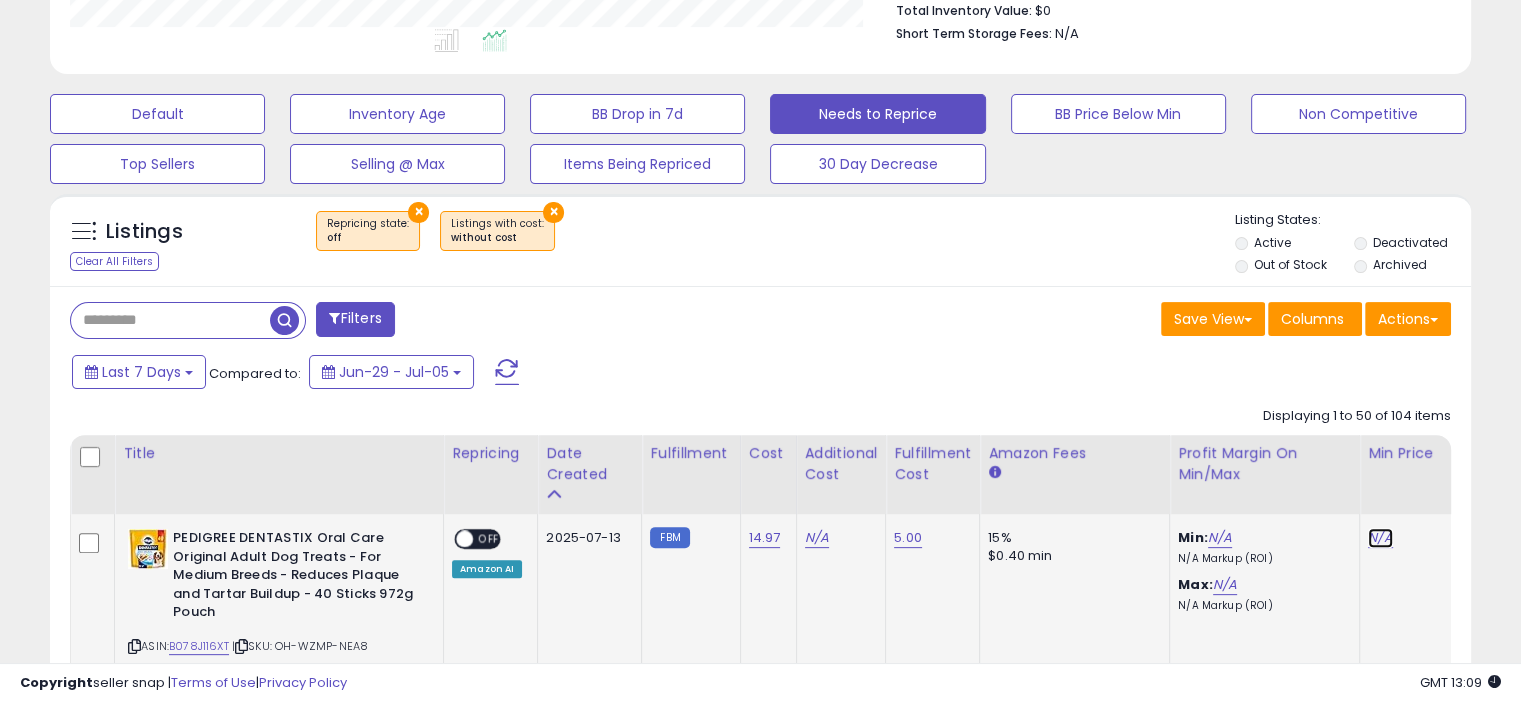 click on "N/A" at bounding box center [1380, 538] 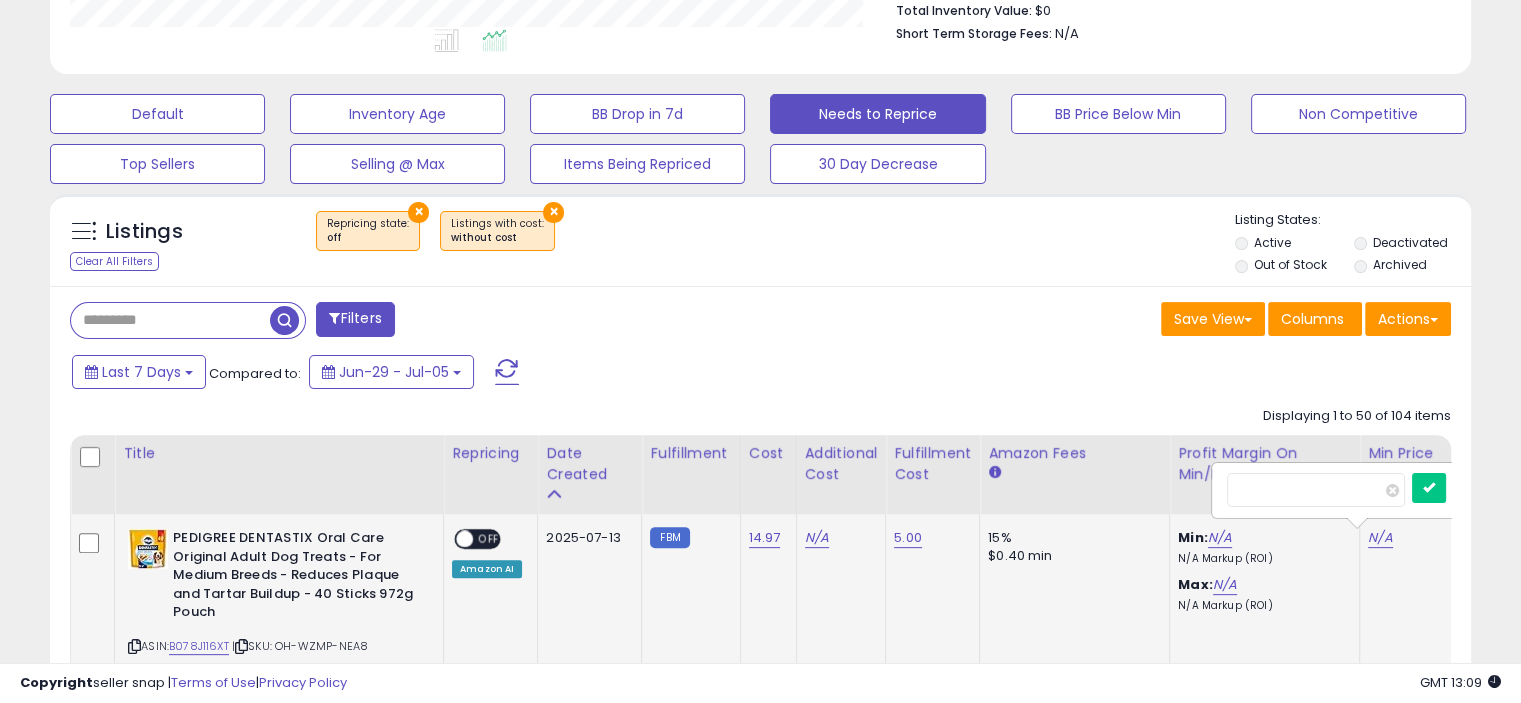 scroll, scrollTop: 0, scrollLeft: 122, axis: horizontal 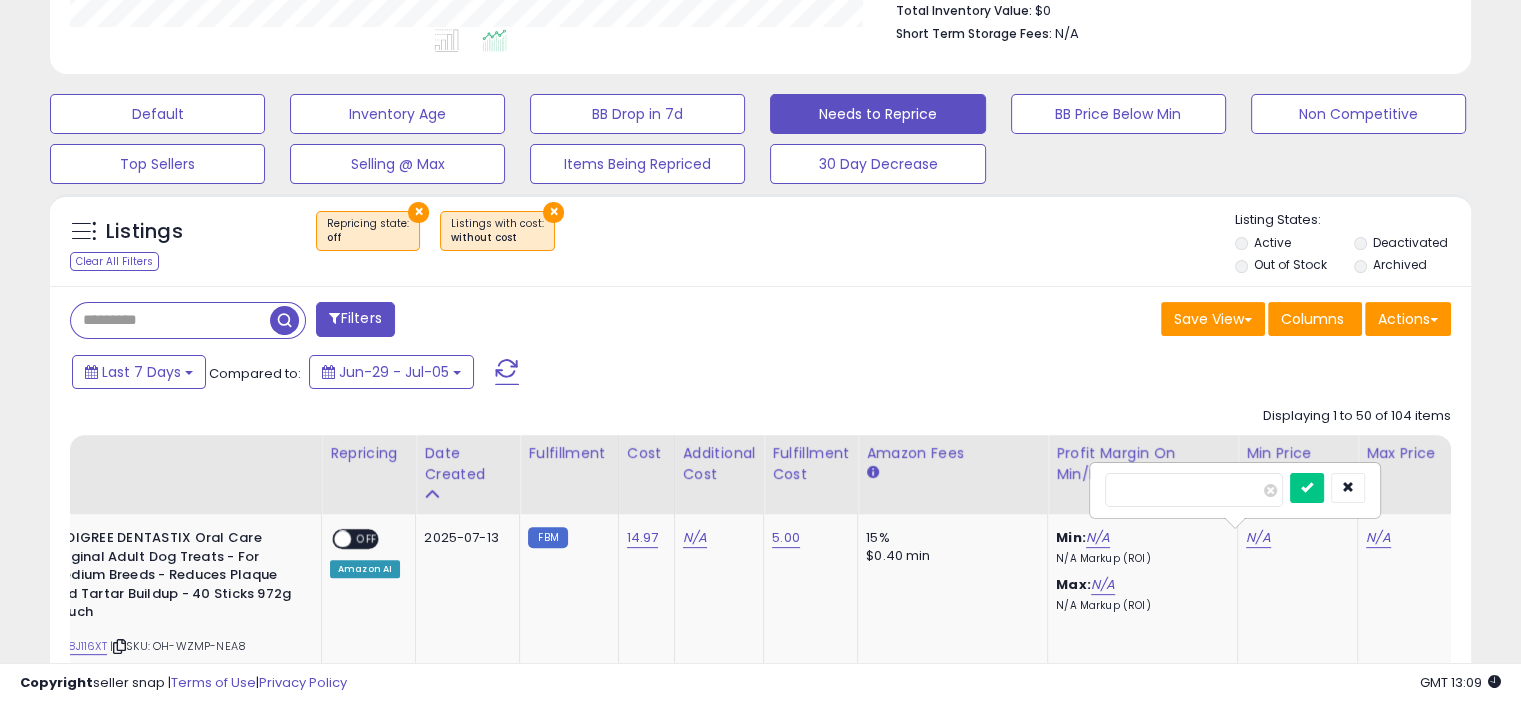 type on "**" 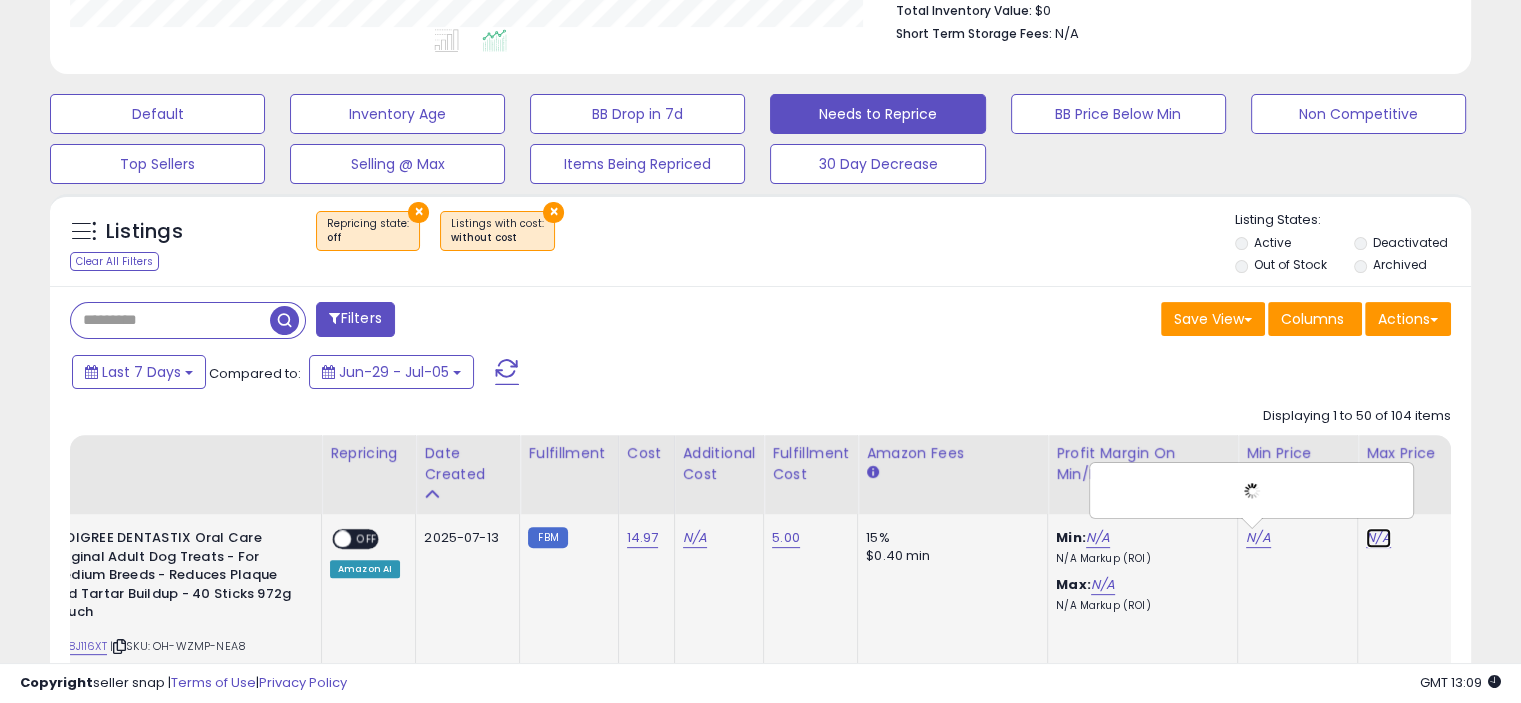 click on "N/A" at bounding box center (1378, 538) 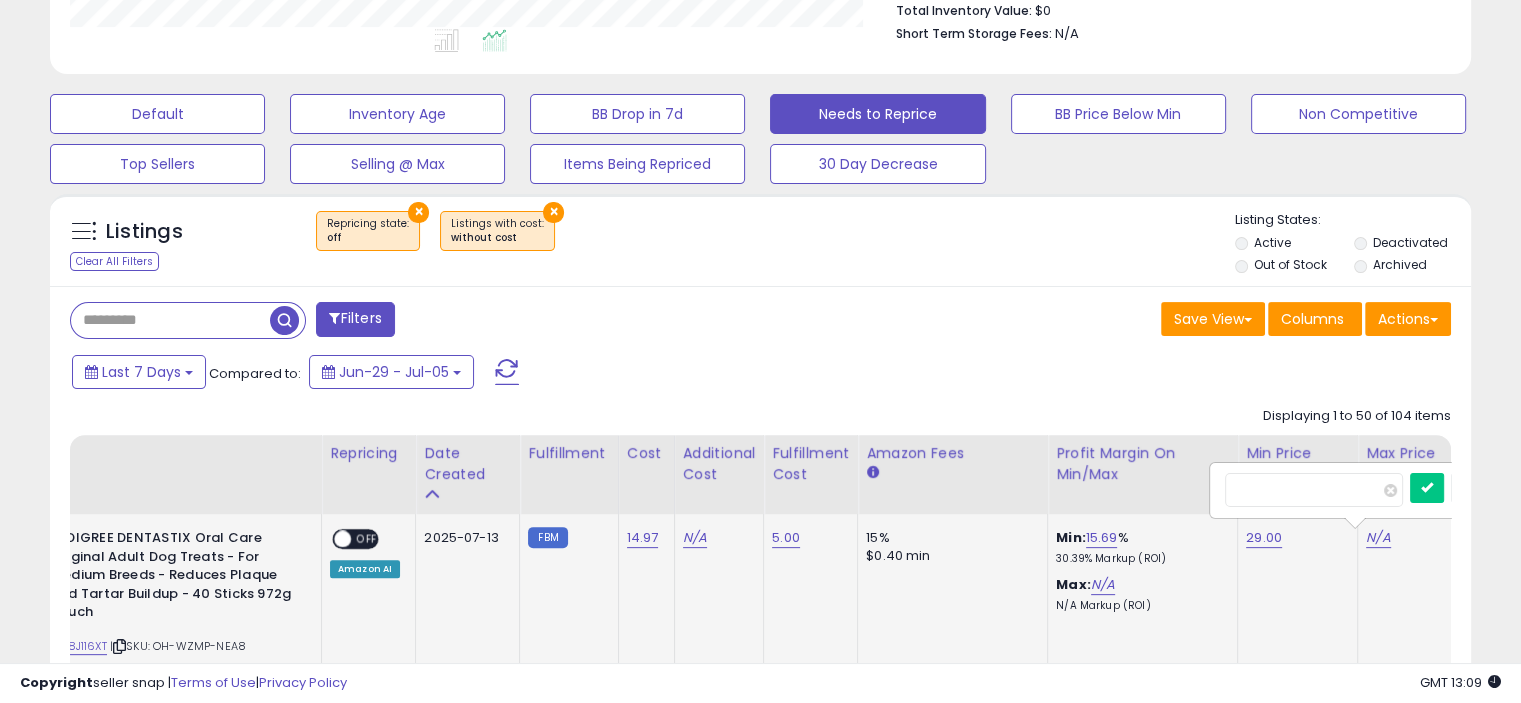 scroll, scrollTop: 0, scrollLeft: 242, axis: horizontal 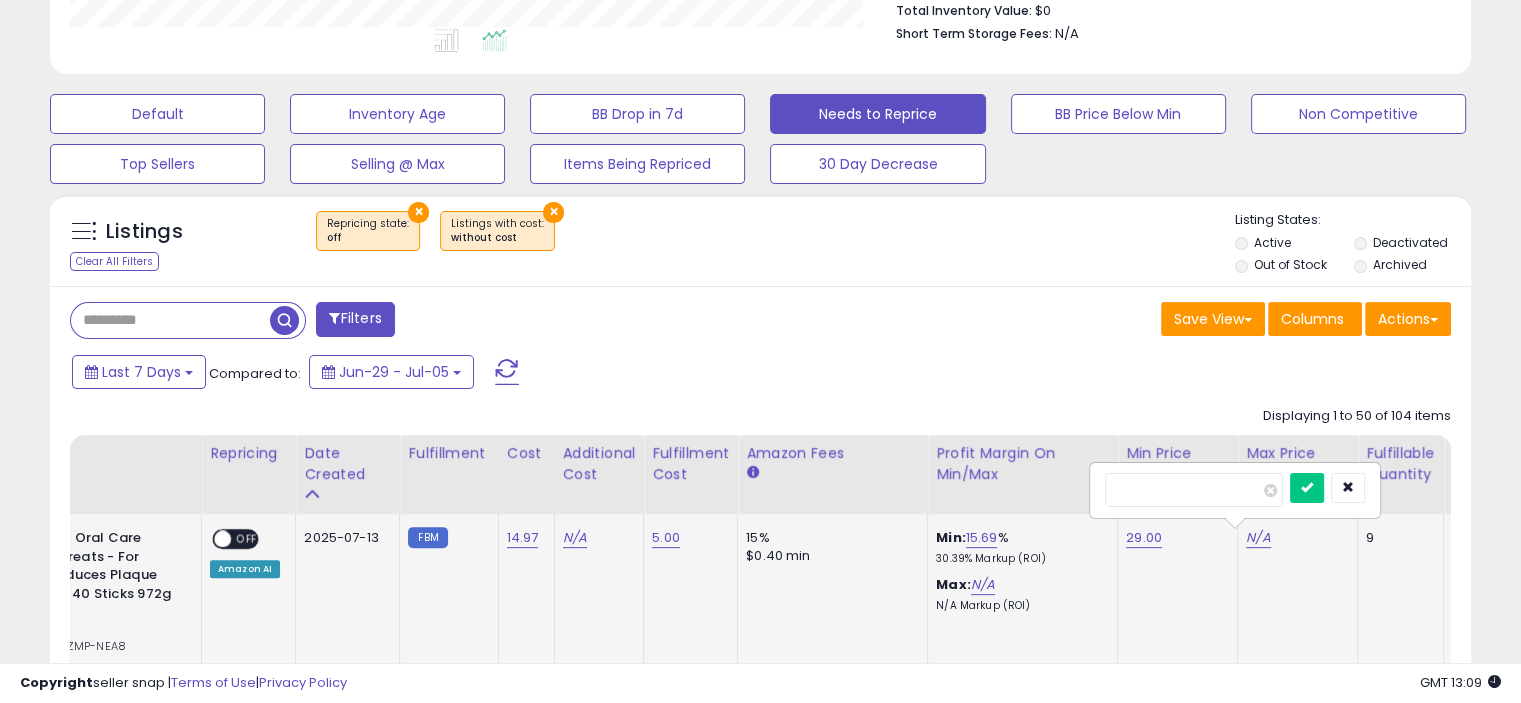 click at bounding box center [1194, 490] 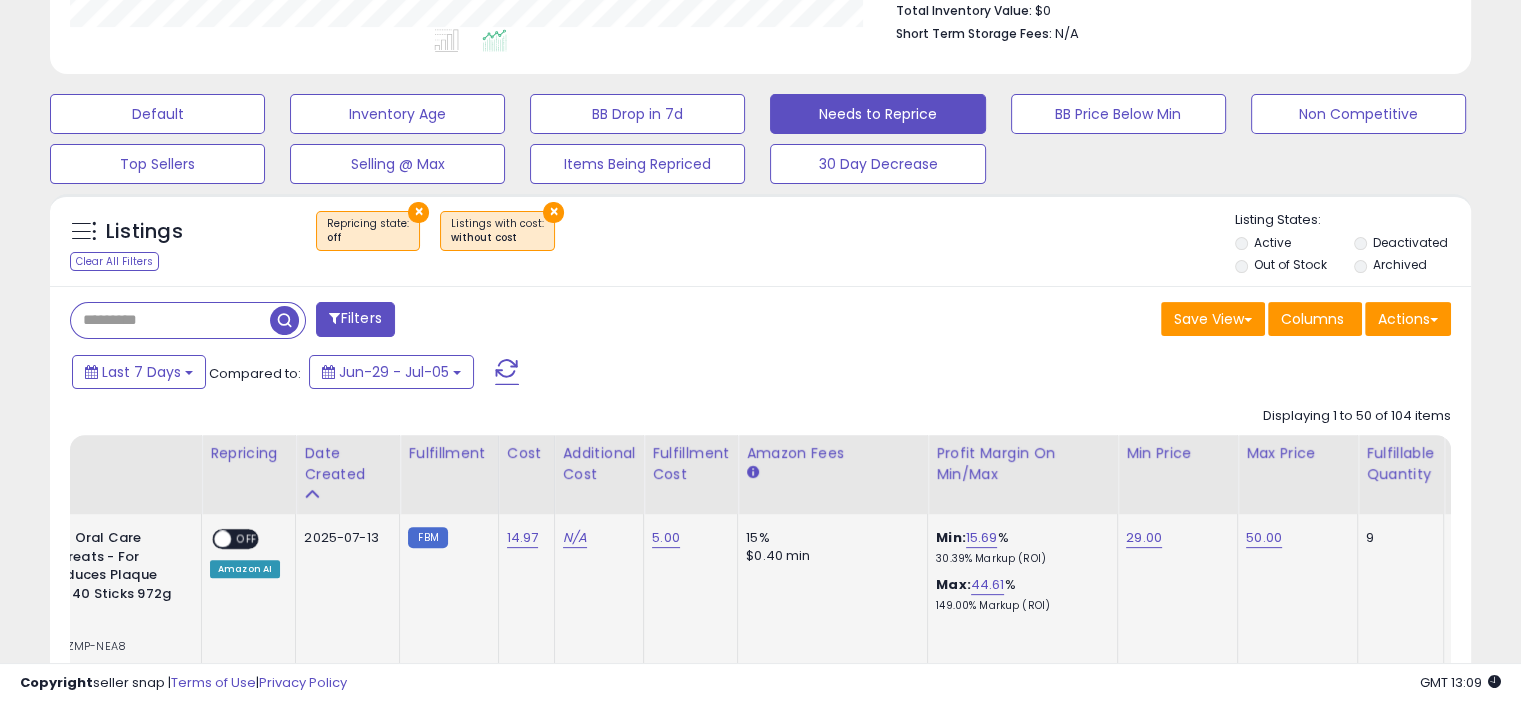 scroll, scrollTop: 0, scrollLeft: 0, axis: both 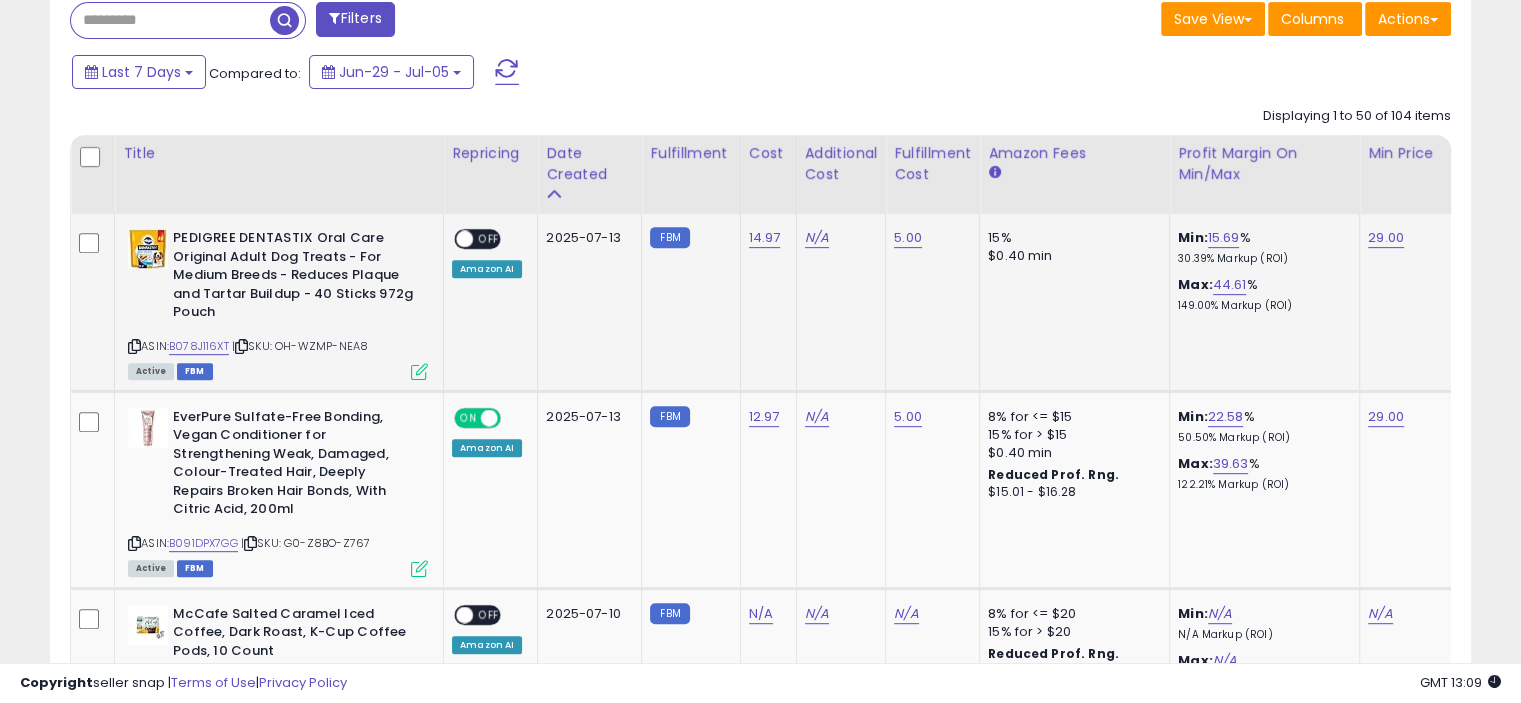 click at bounding box center [419, 371] 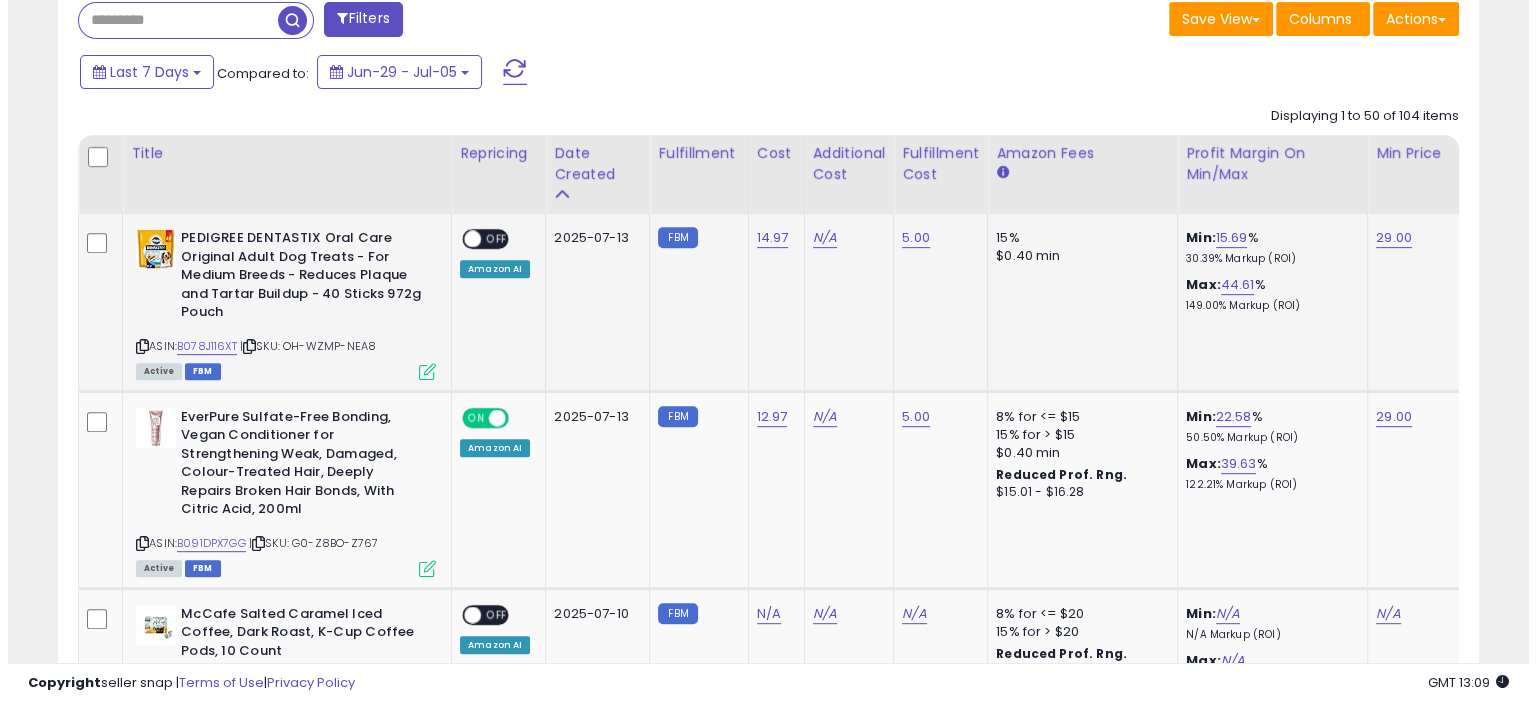 scroll, scrollTop: 999589, scrollLeft: 999168, axis: both 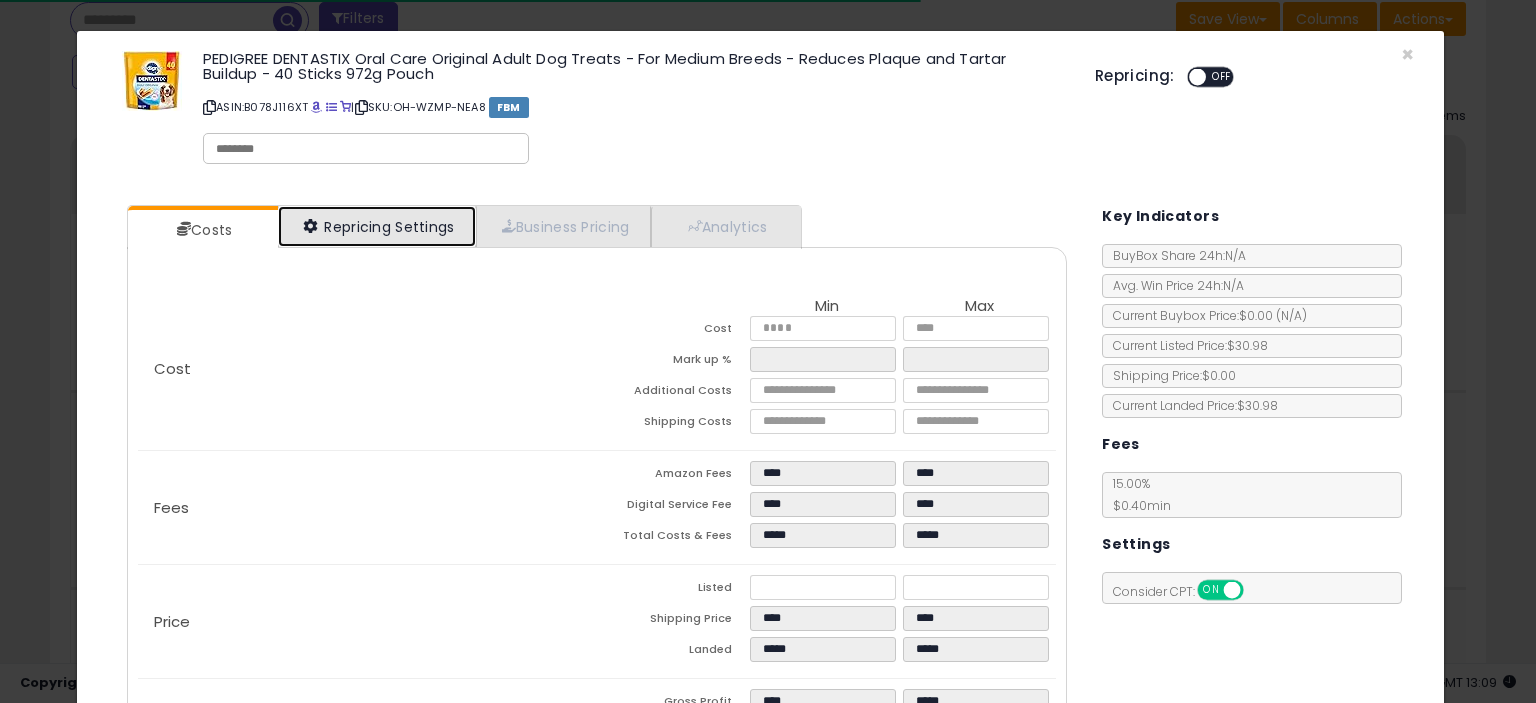 click on "Repricing Settings" at bounding box center [377, 226] 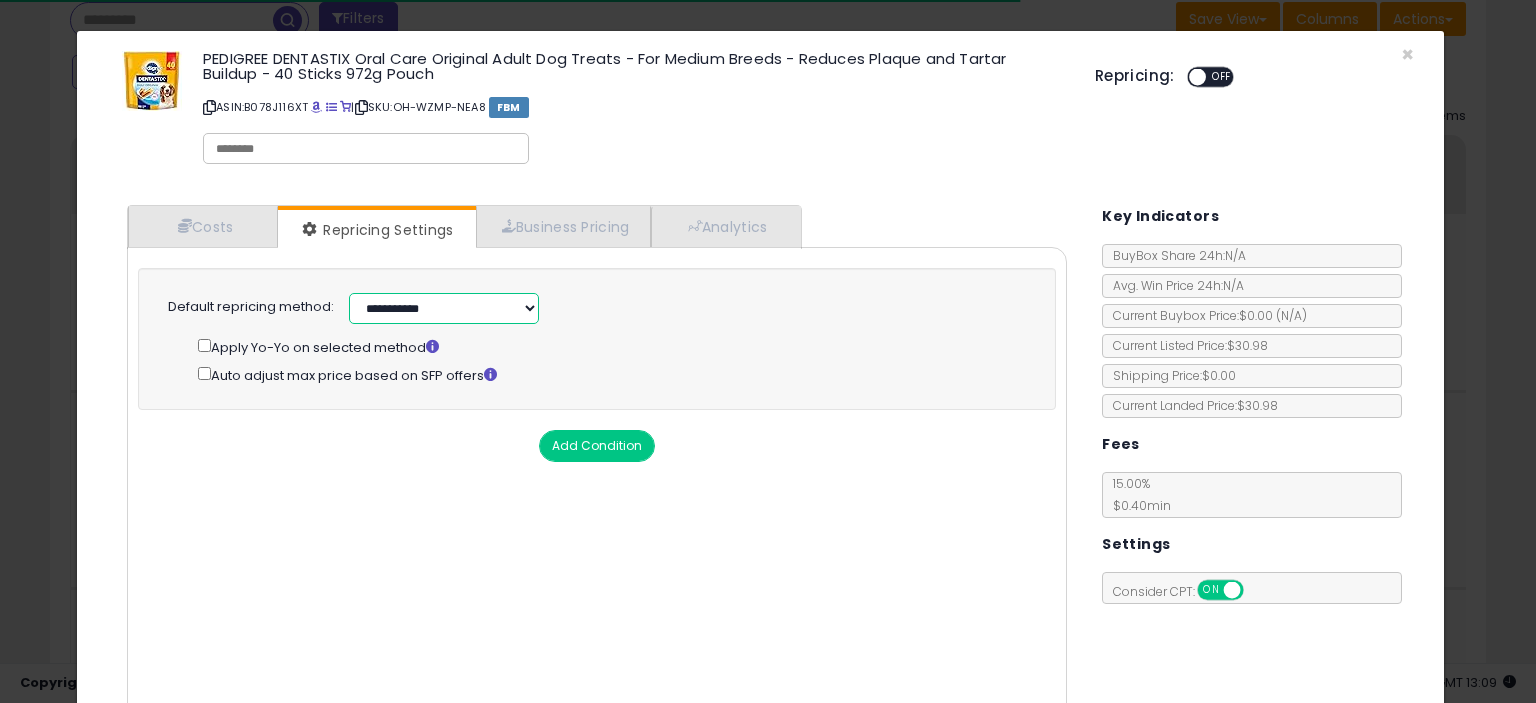 click on "**********" at bounding box center (444, 308) 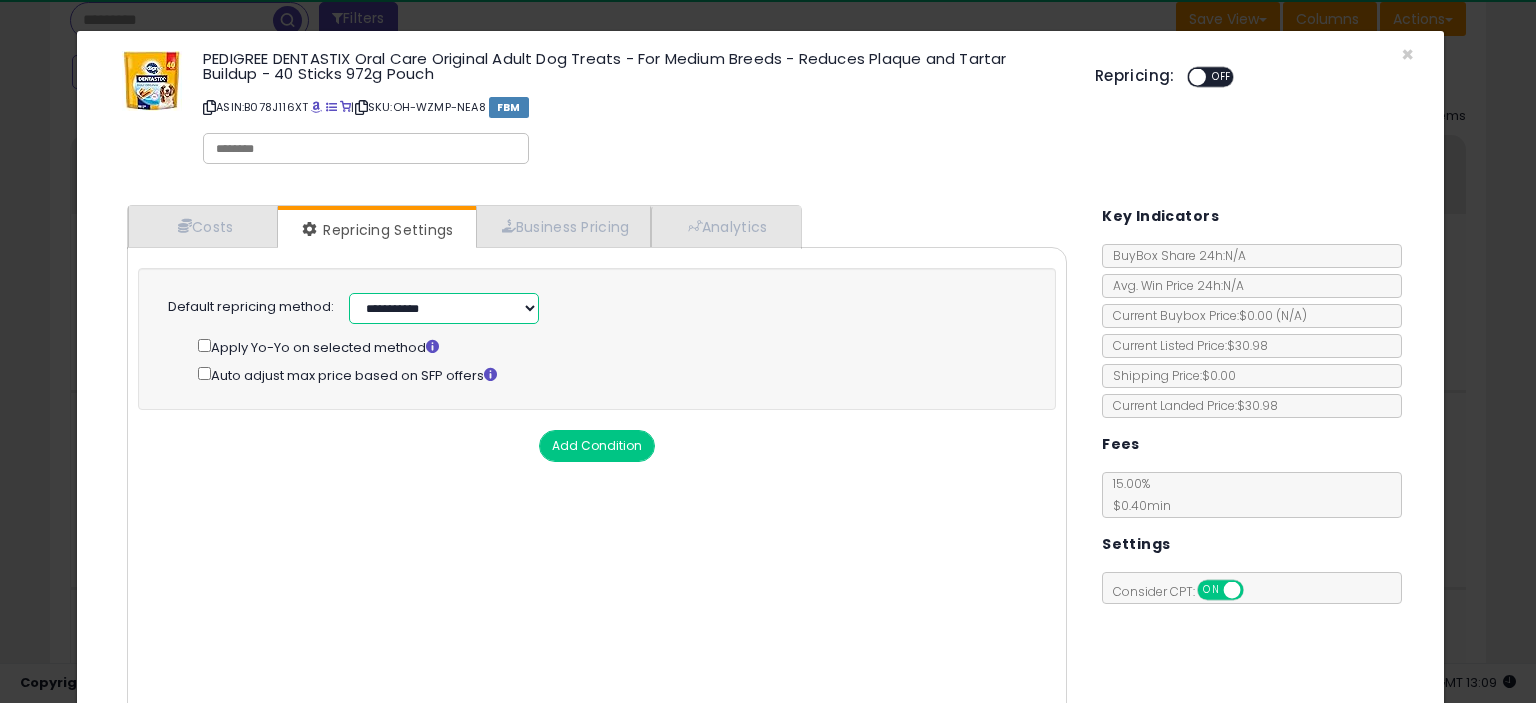 select on "**********" 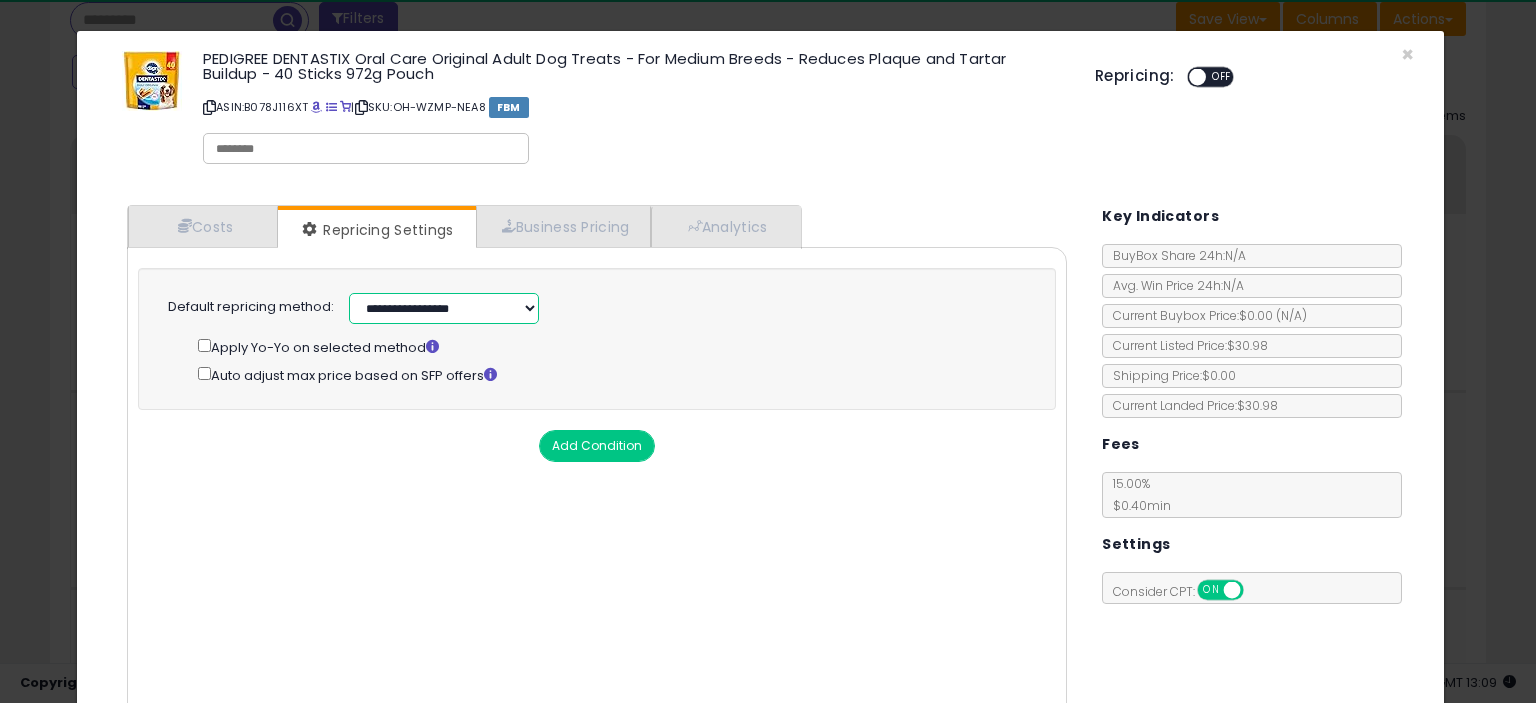 click on "**********" at bounding box center [444, 308] 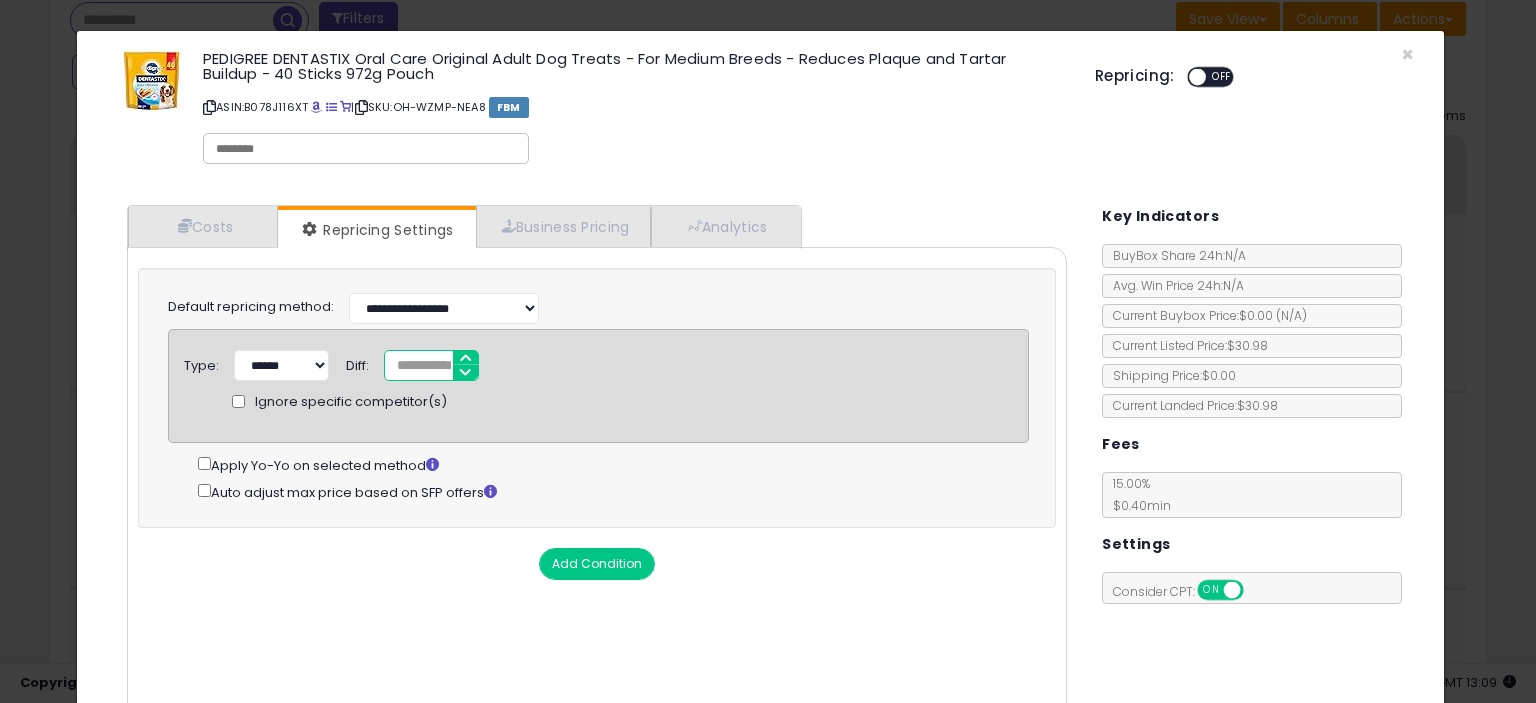 click on "*" at bounding box center [431, 365] 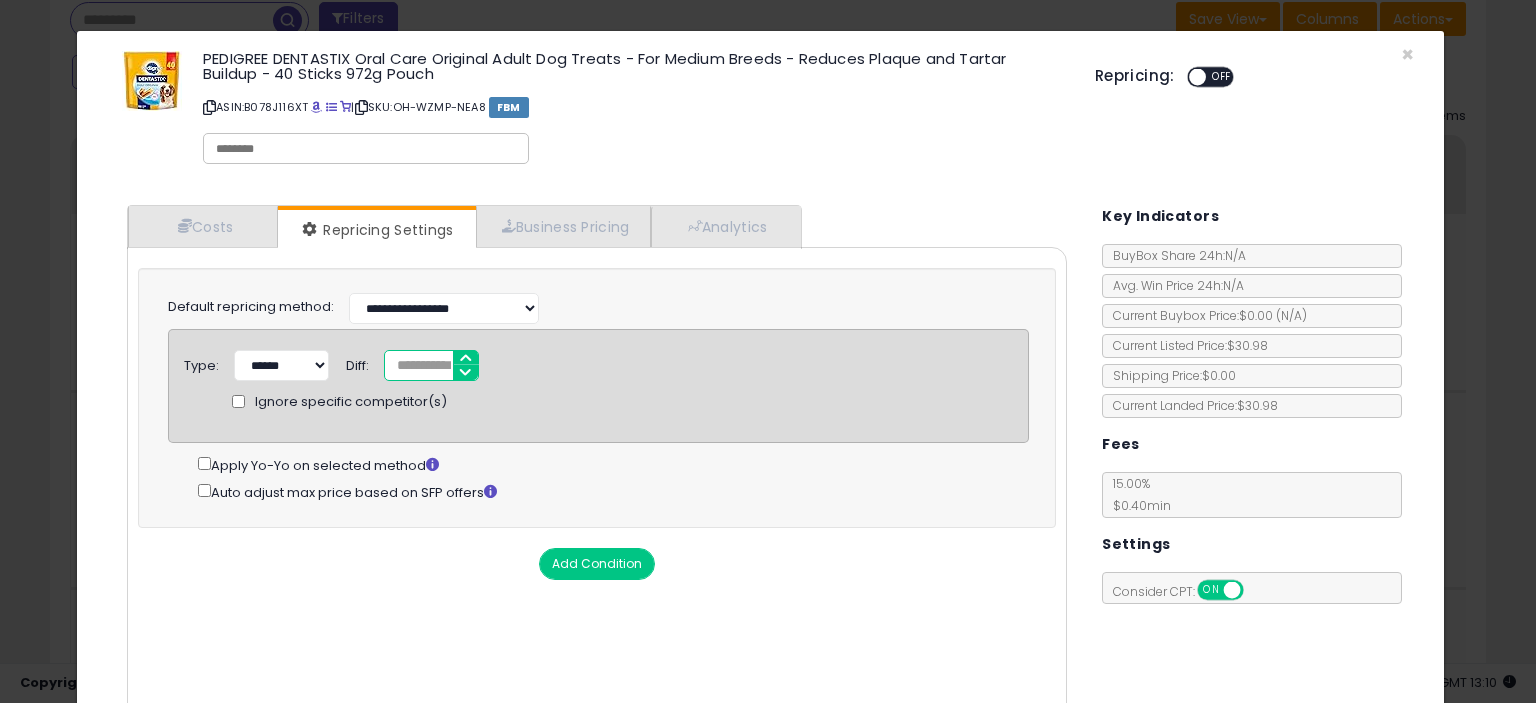 type on "*****" 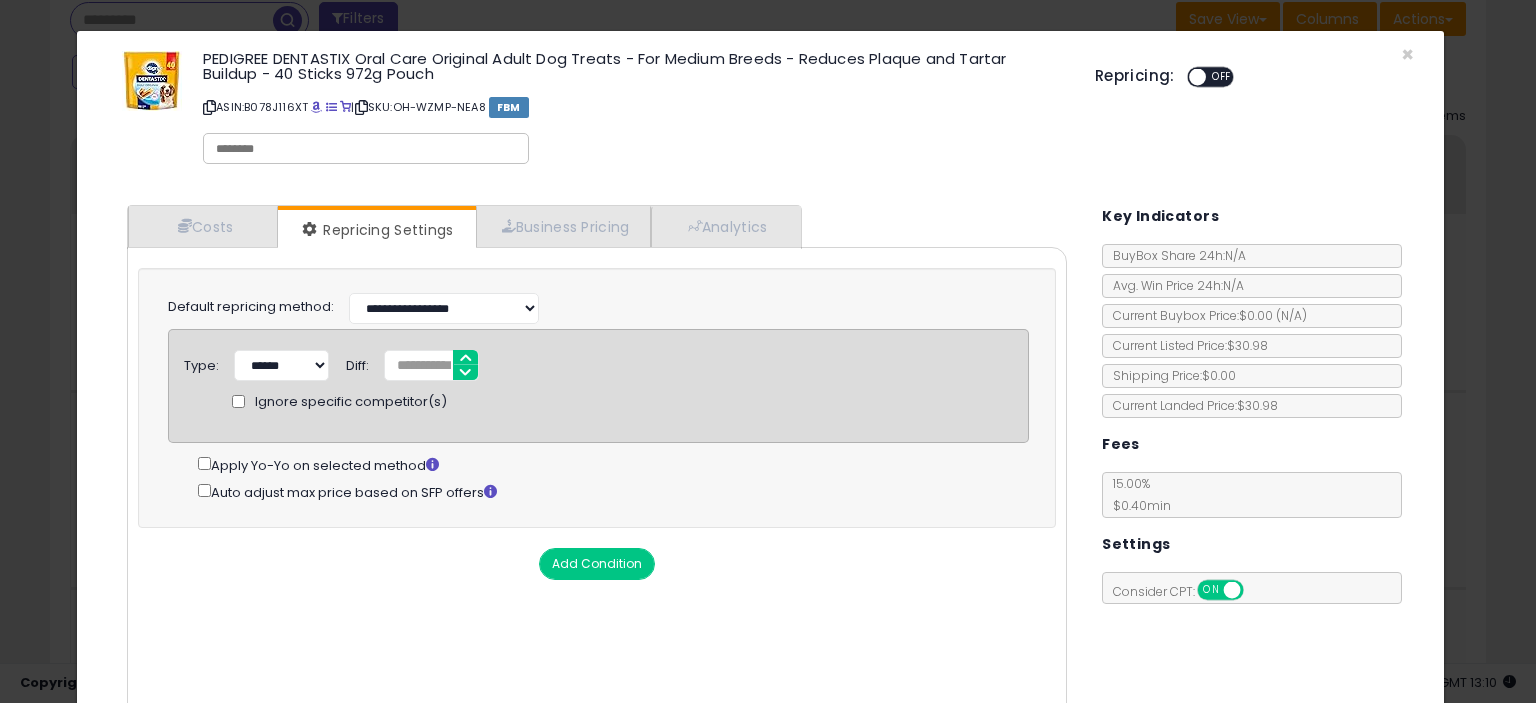 click on "OFF" at bounding box center [1222, 77] 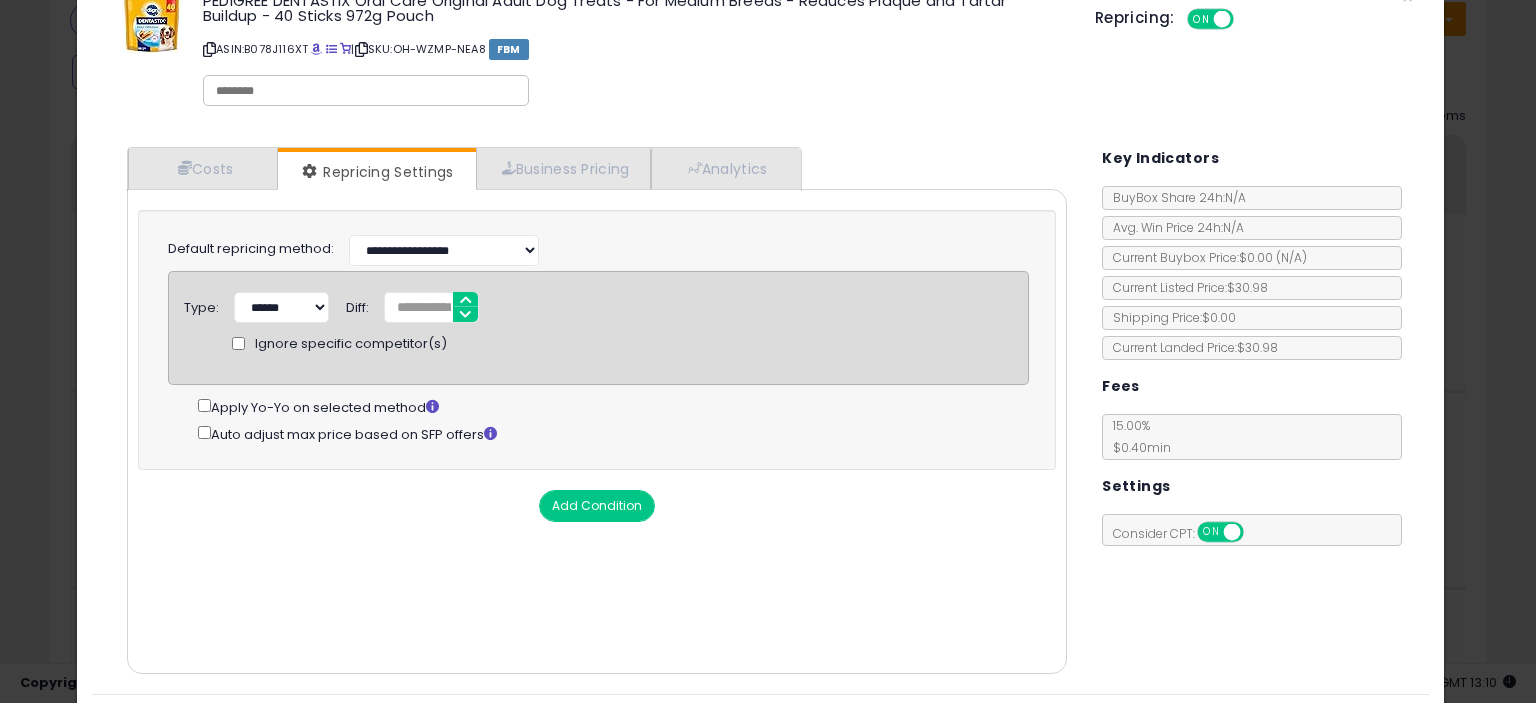 scroll, scrollTop: 112, scrollLeft: 0, axis: vertical 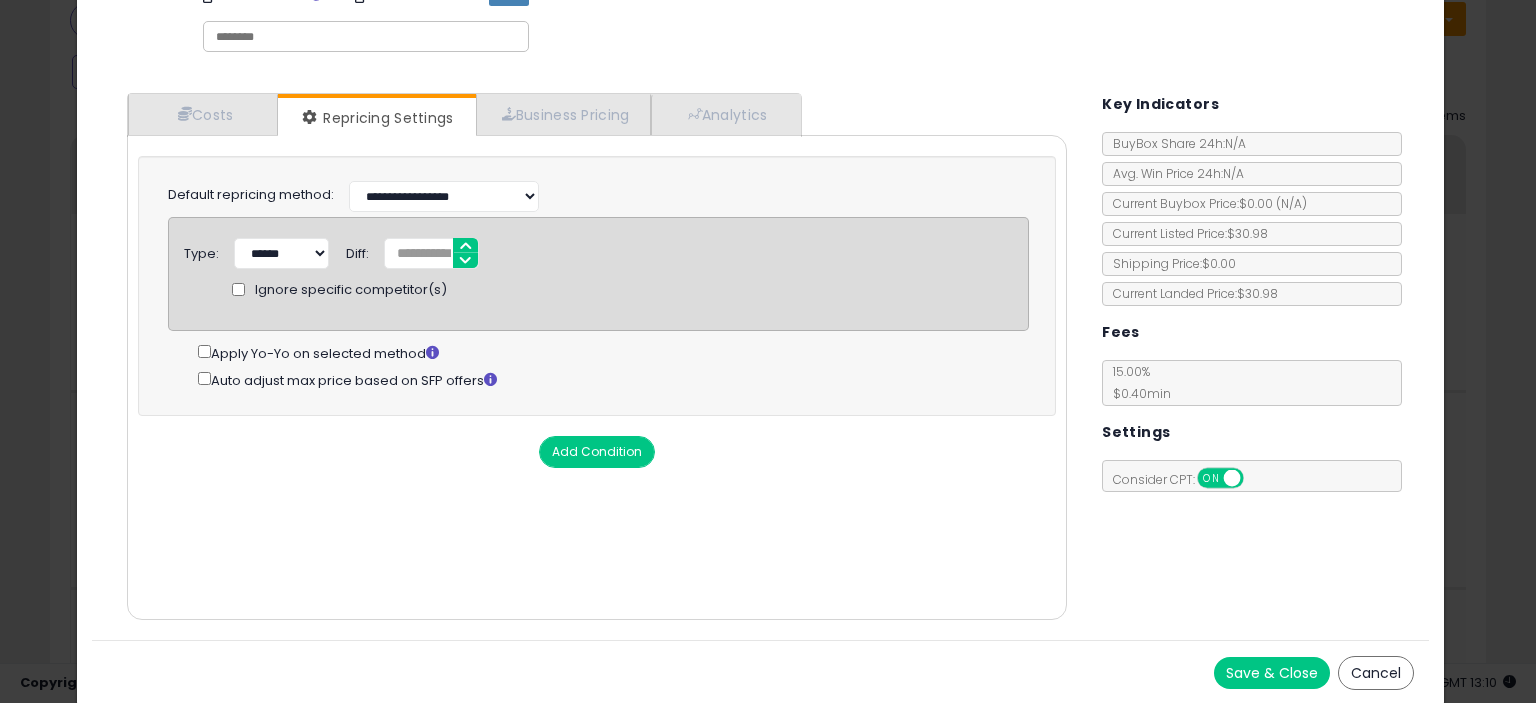 click on "Save & Close" at bounding box center [1272, 673] 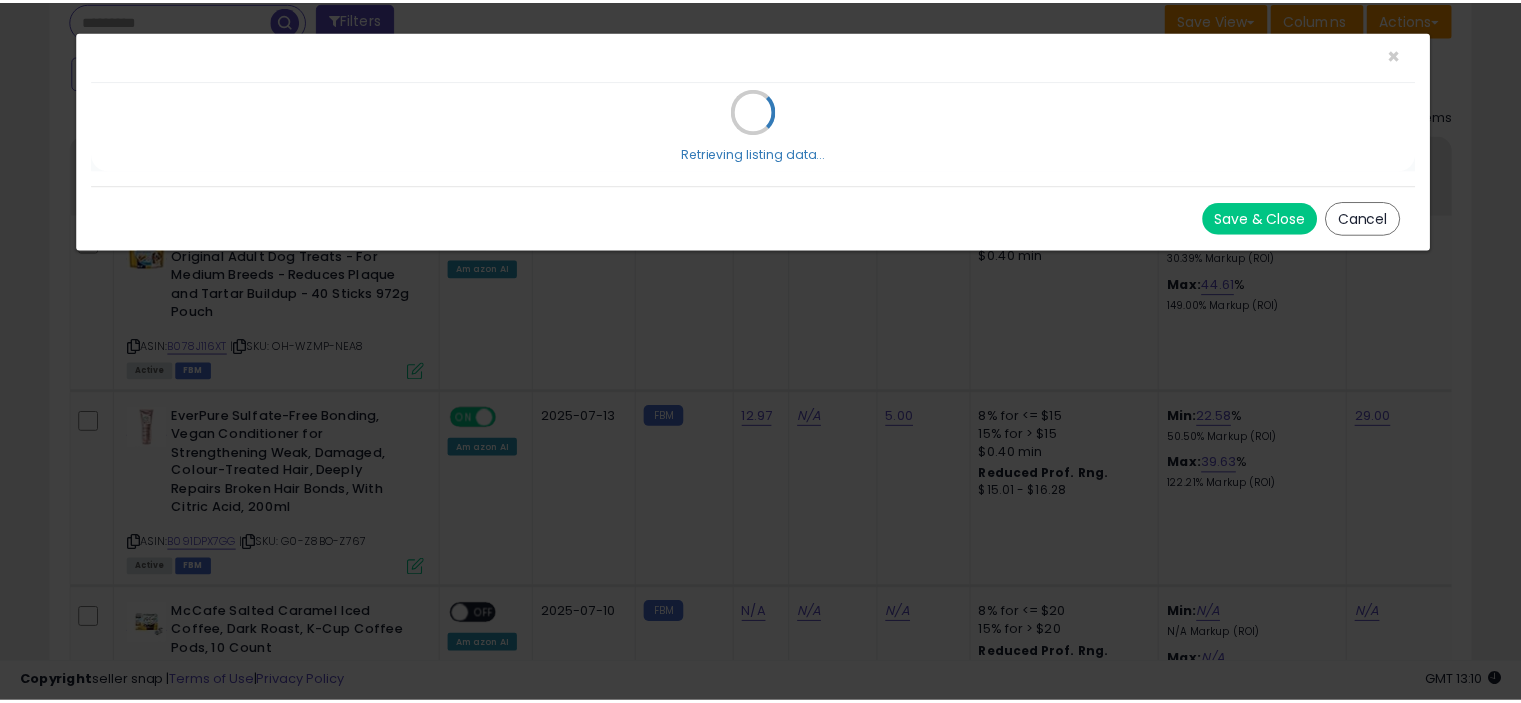 scroll, scrollTop: 0, scrollLeft: 0, axis: both 